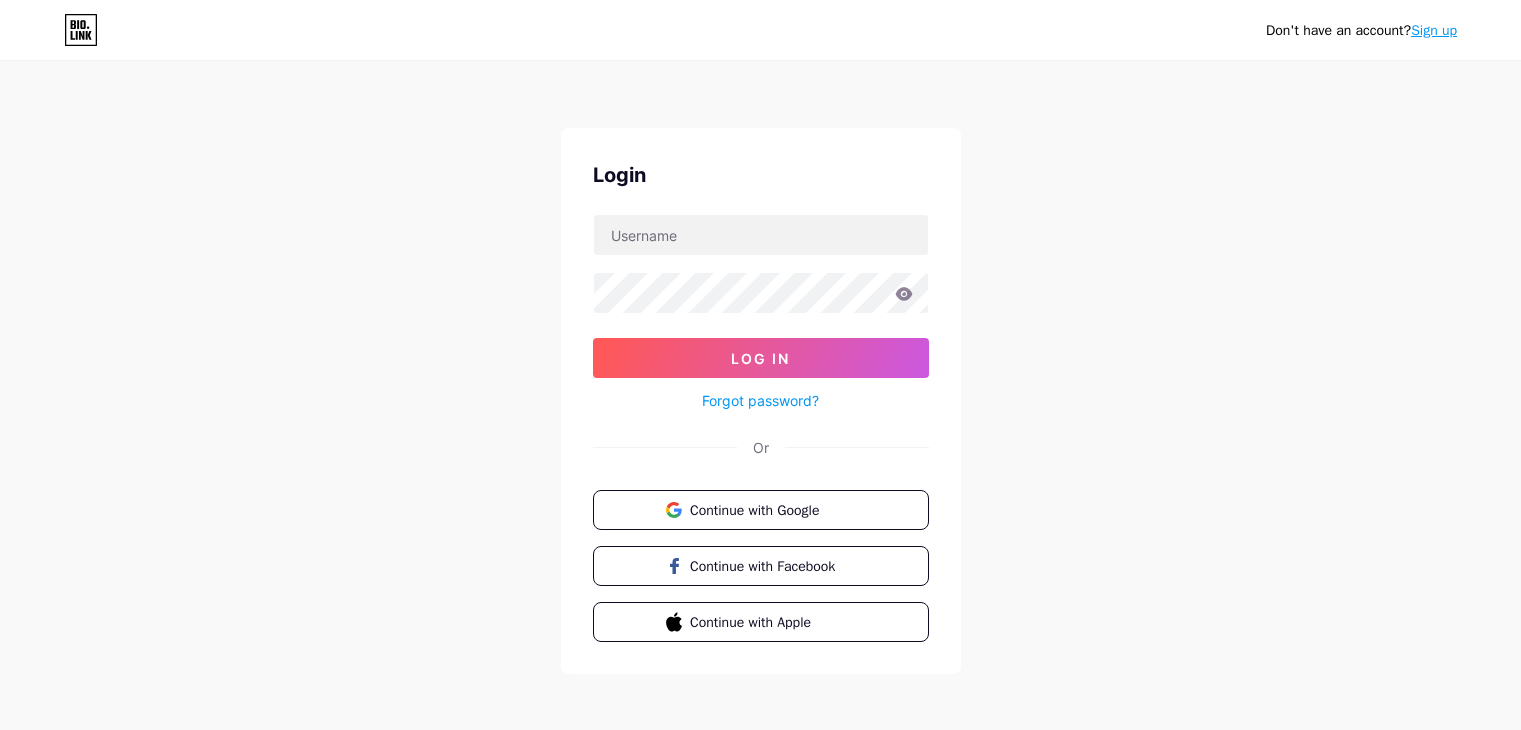 scroll, scrollTop: 0, scrollLeft: 0, axis: both 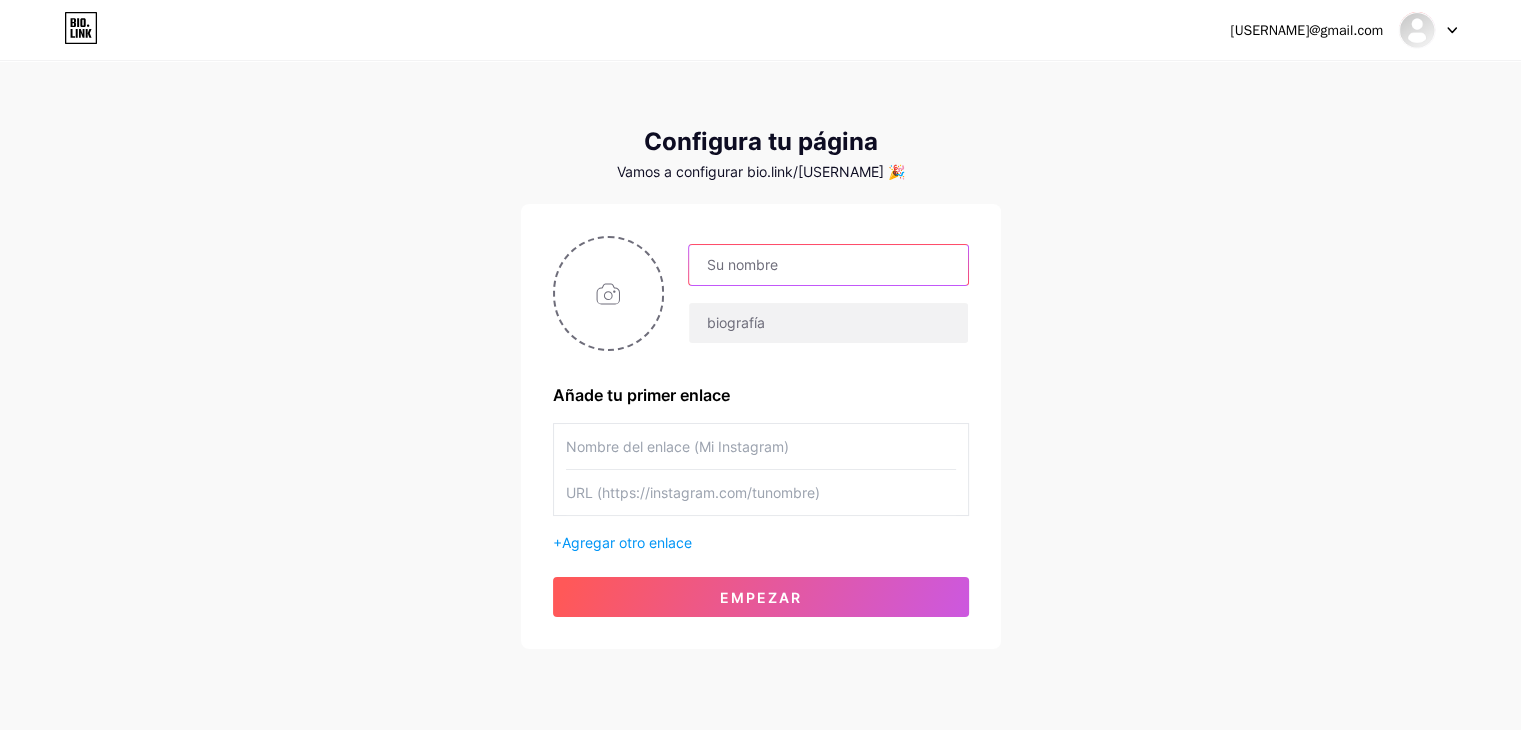 click at bounding box center (828, 265) 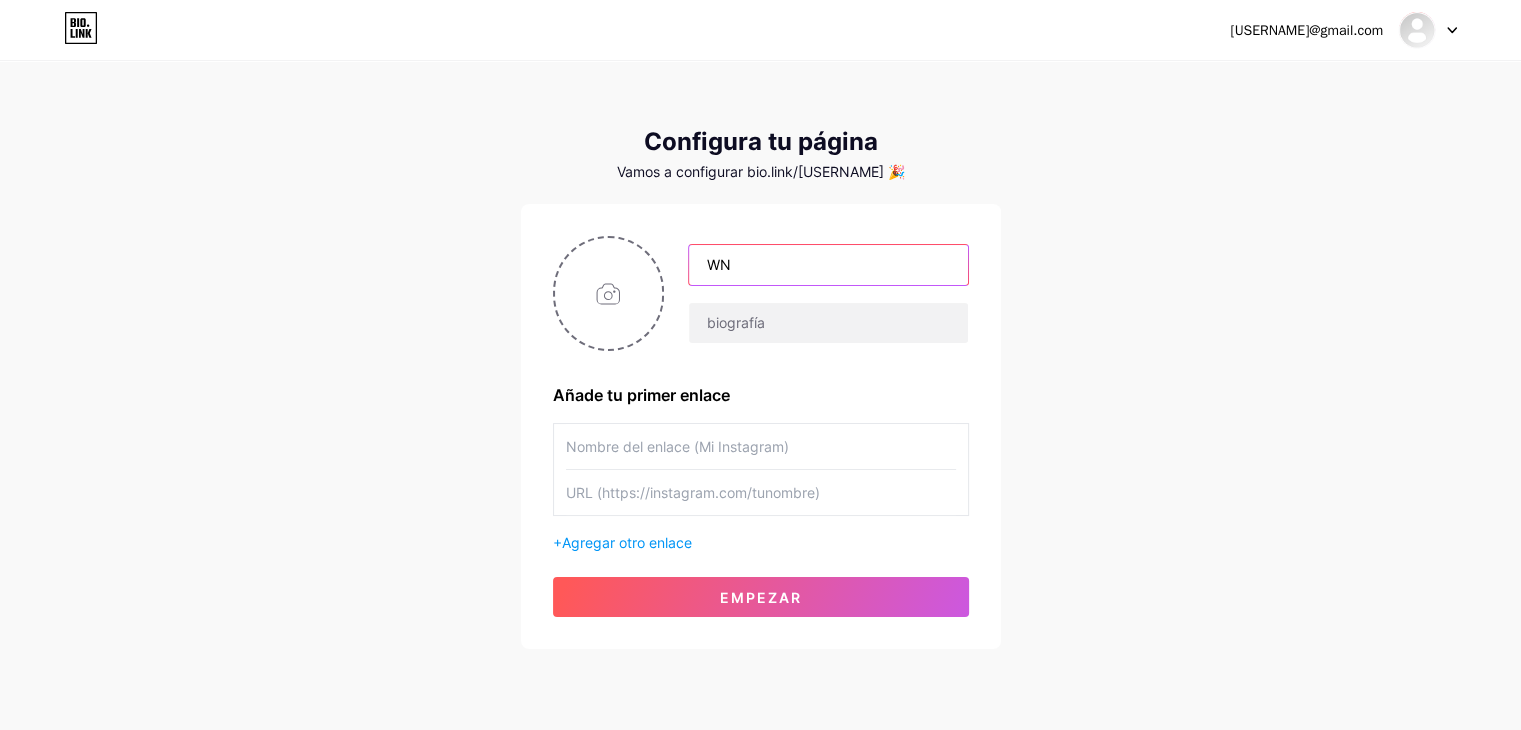 type on "W" 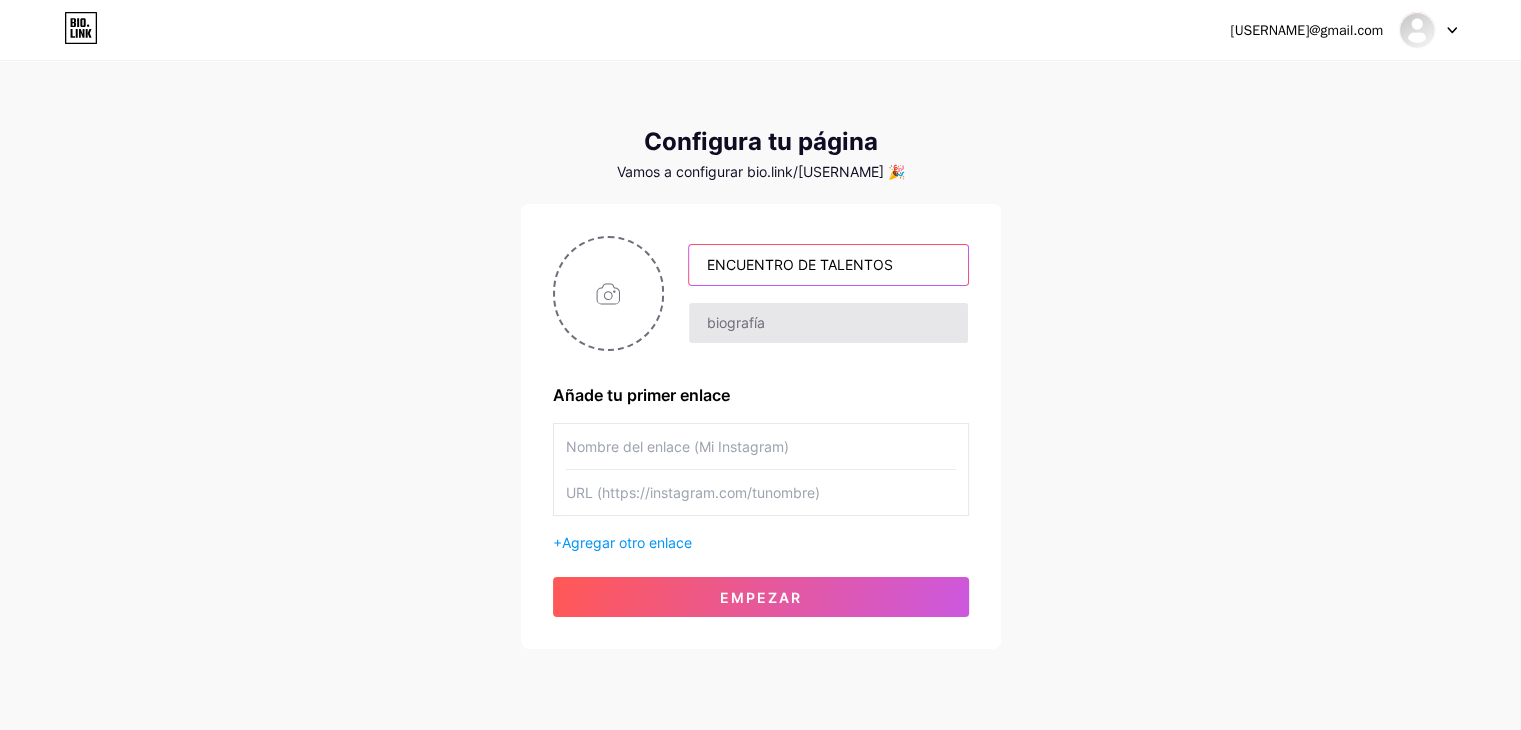 type on "ENCUENTRO DE TALENTOS" 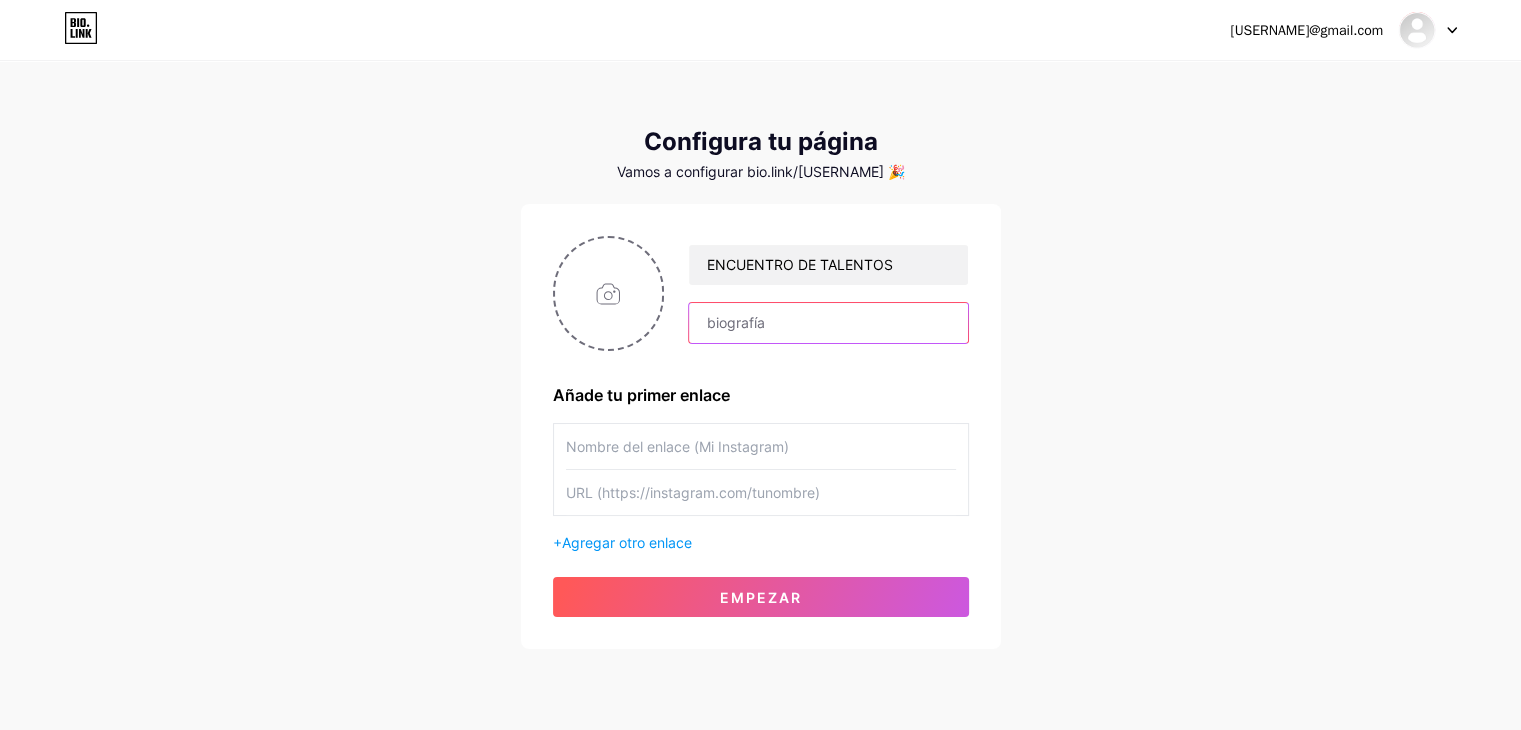 click at bounding box center (828, 323) 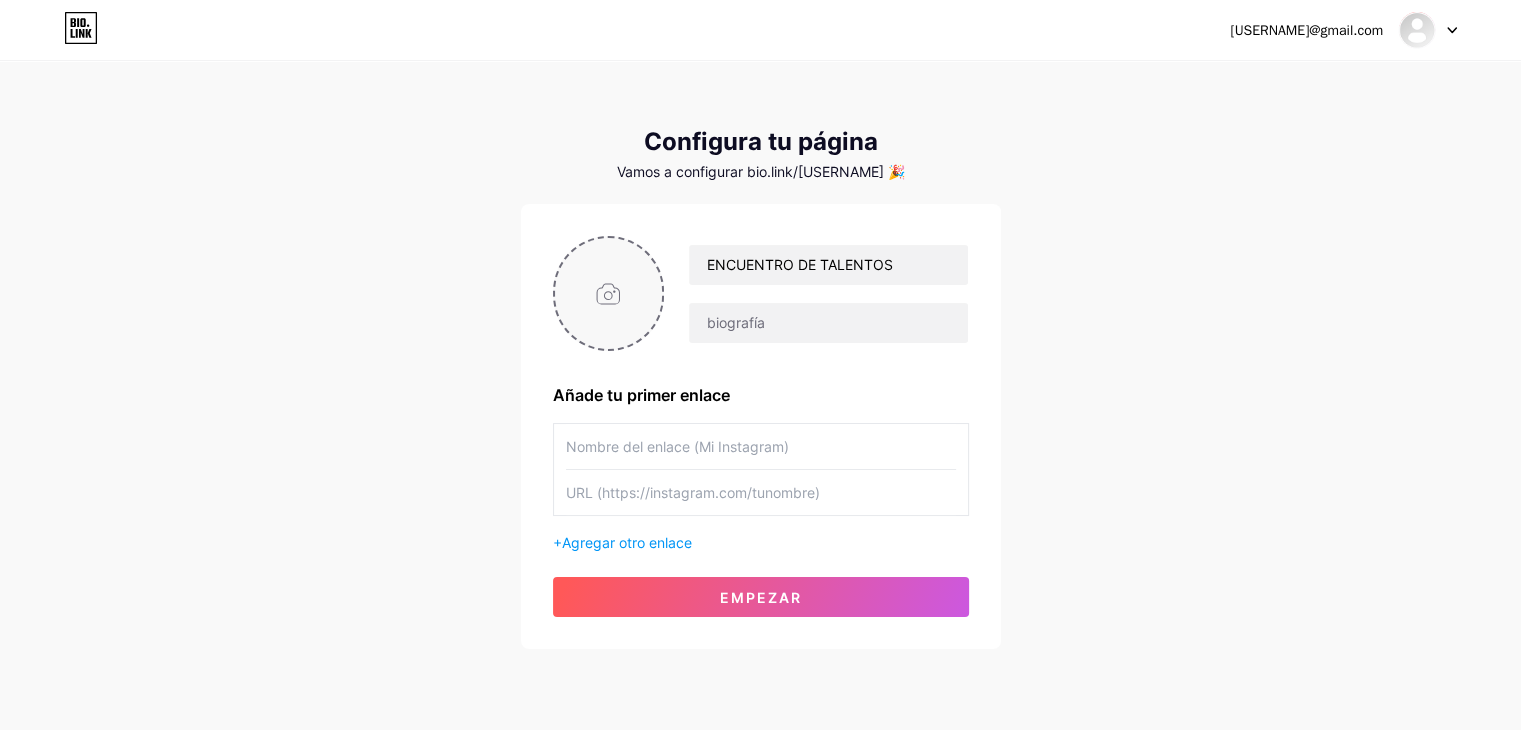 click at bounding box center [609, 293] 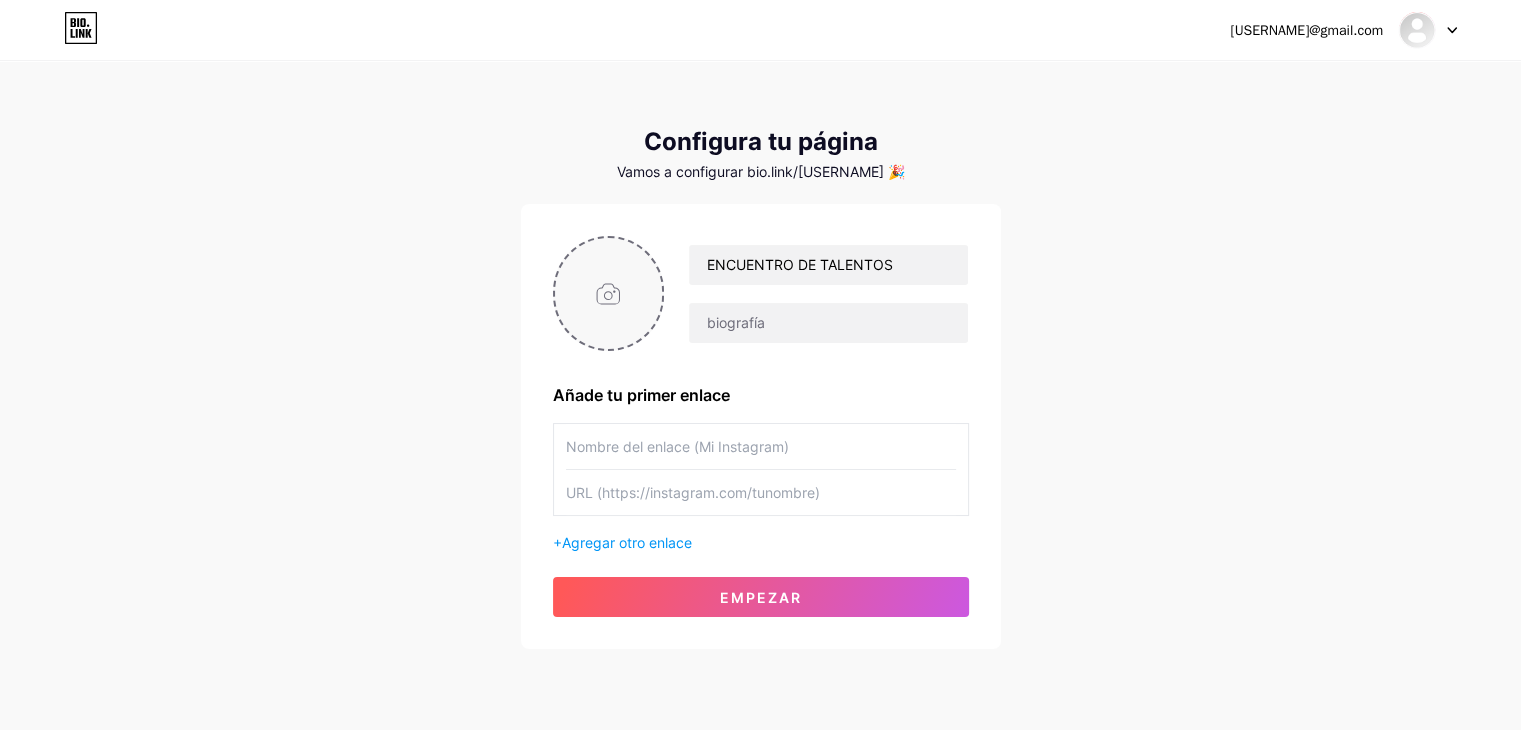 type on "C:\fakepath\Copia de Workshop EXPERIENCE.png" 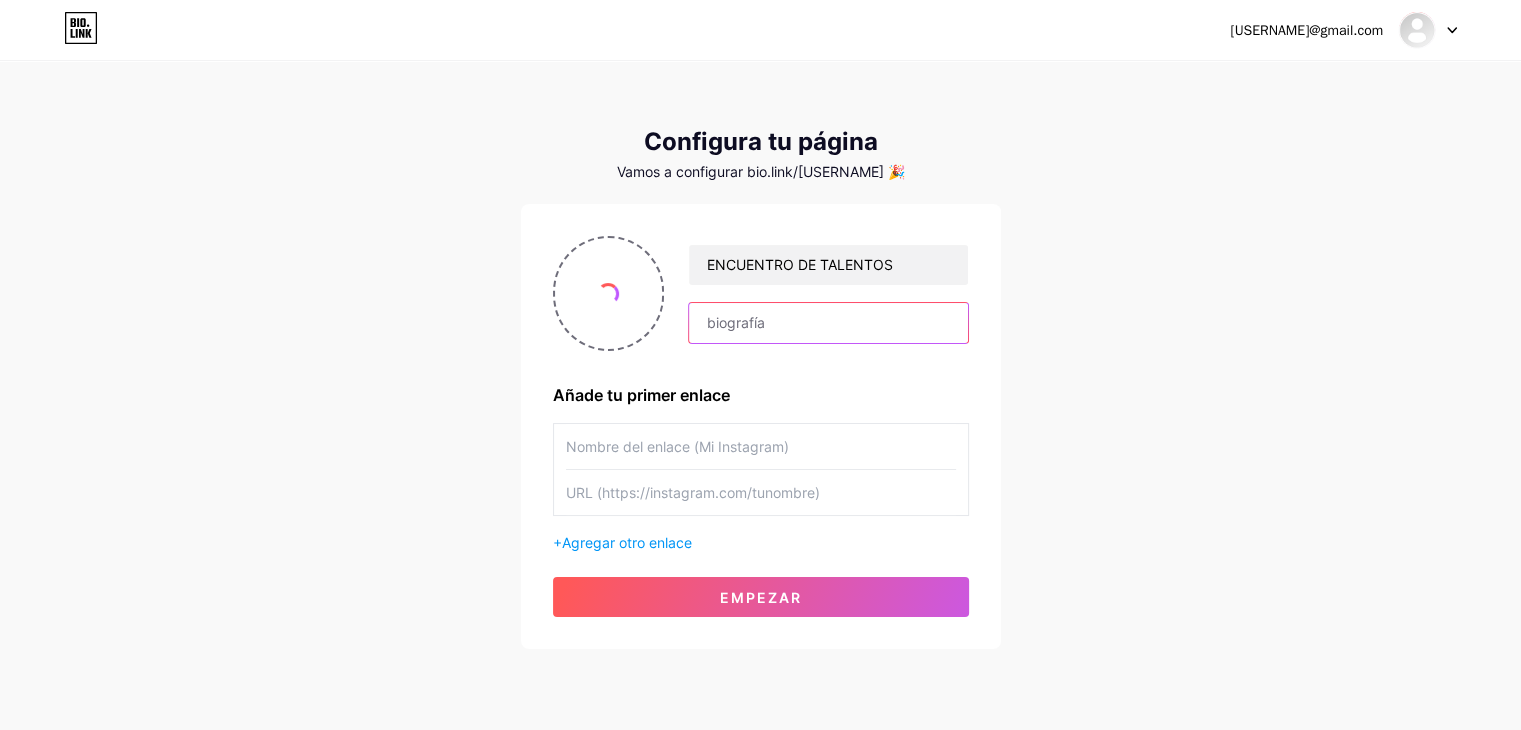 click at bounding box center [828, 323] 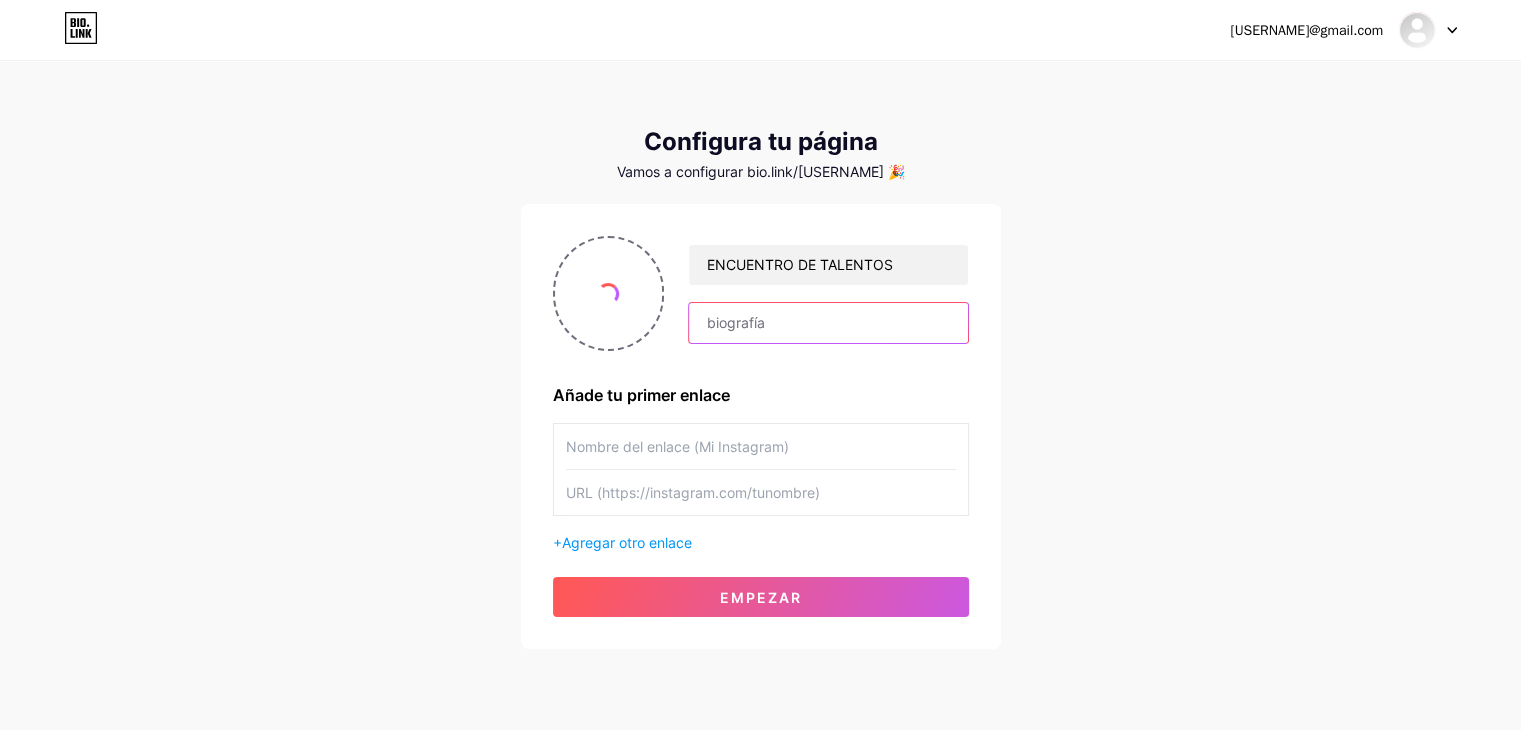 click at bounding box center [828, 323] 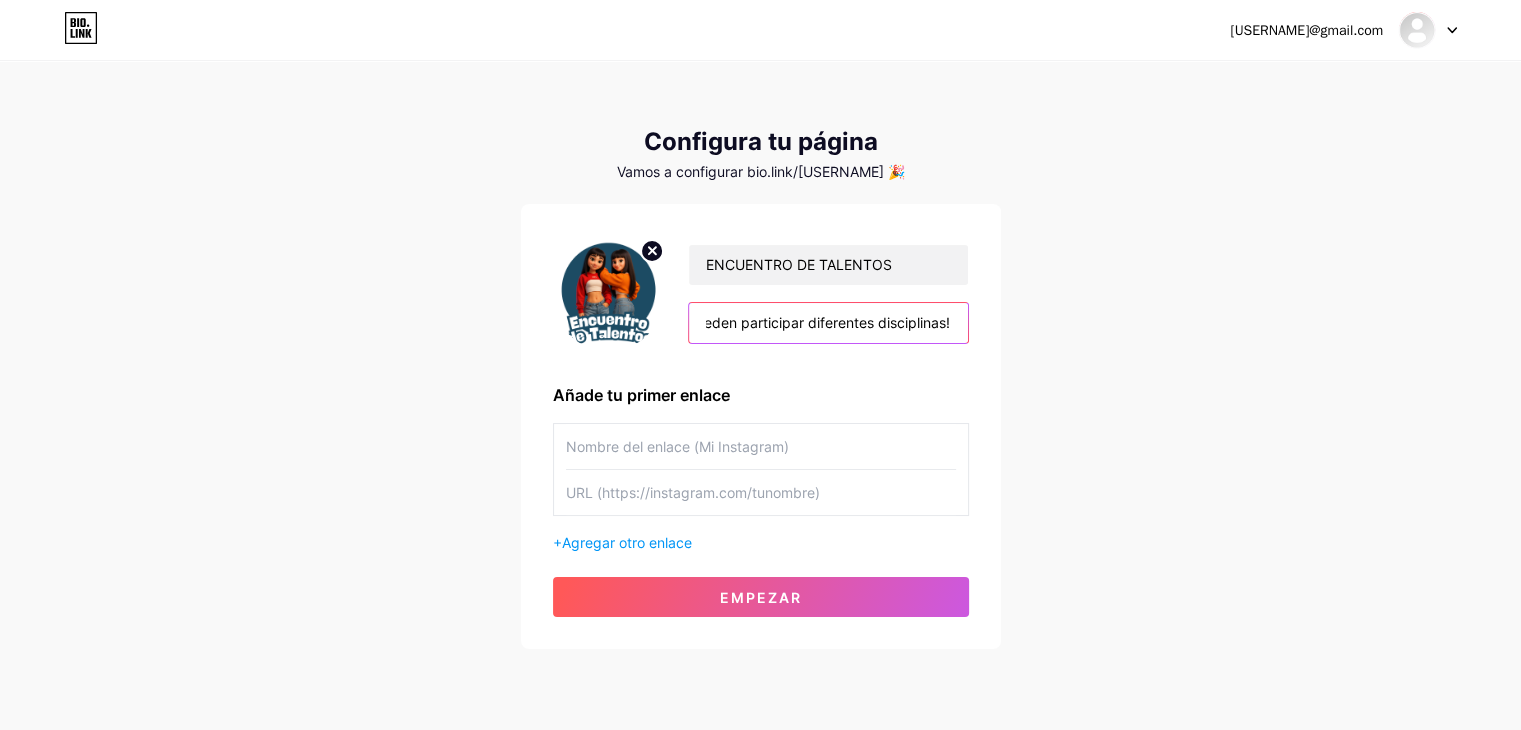 scroll, scrollTop: 0, scrollLeft: 364, axis: horizontal 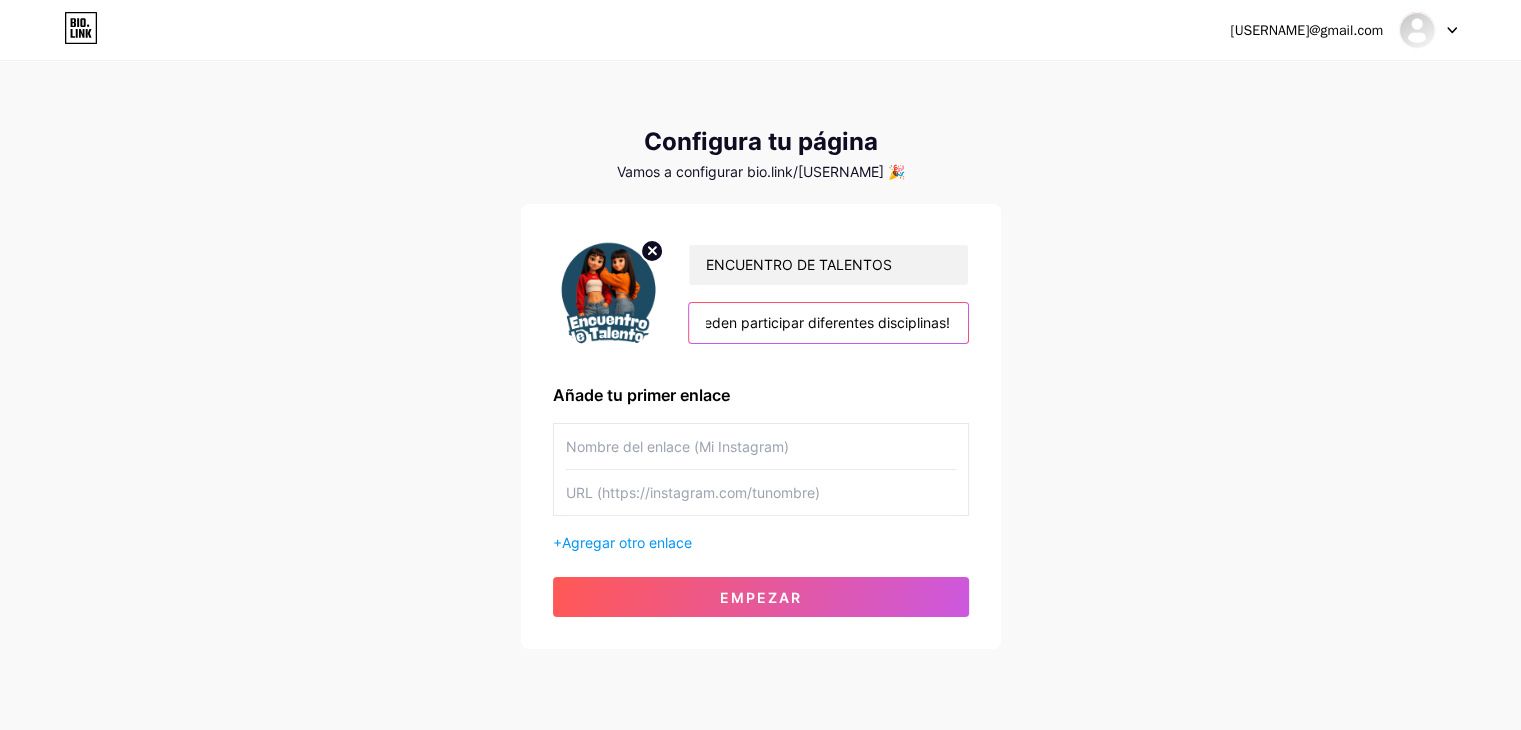 type on "Podes inscribite solista o con tu academia/escuela , pueden participar diferentes disciplinas!" 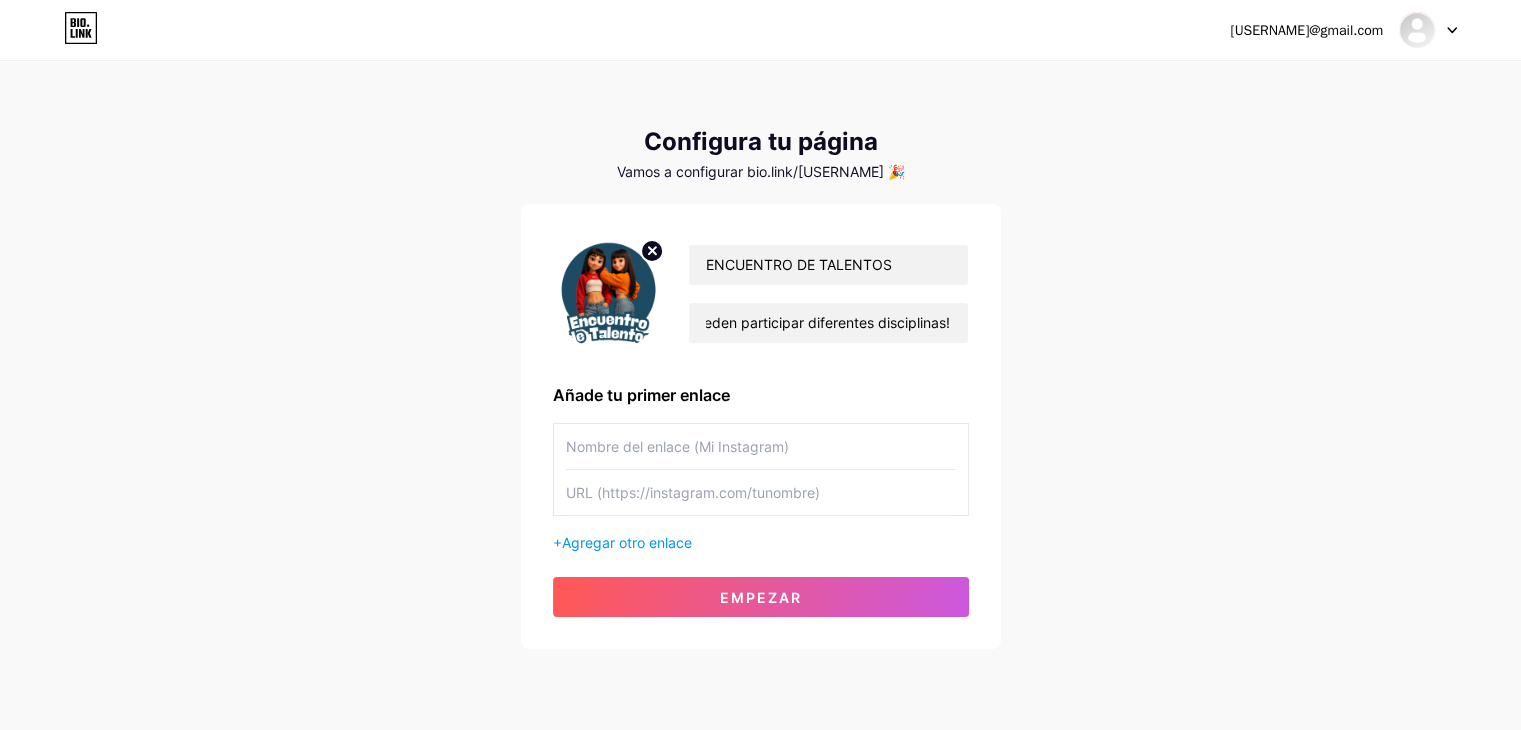 scroll, scrollTop: 0, scrollLeft: 0, axis: both 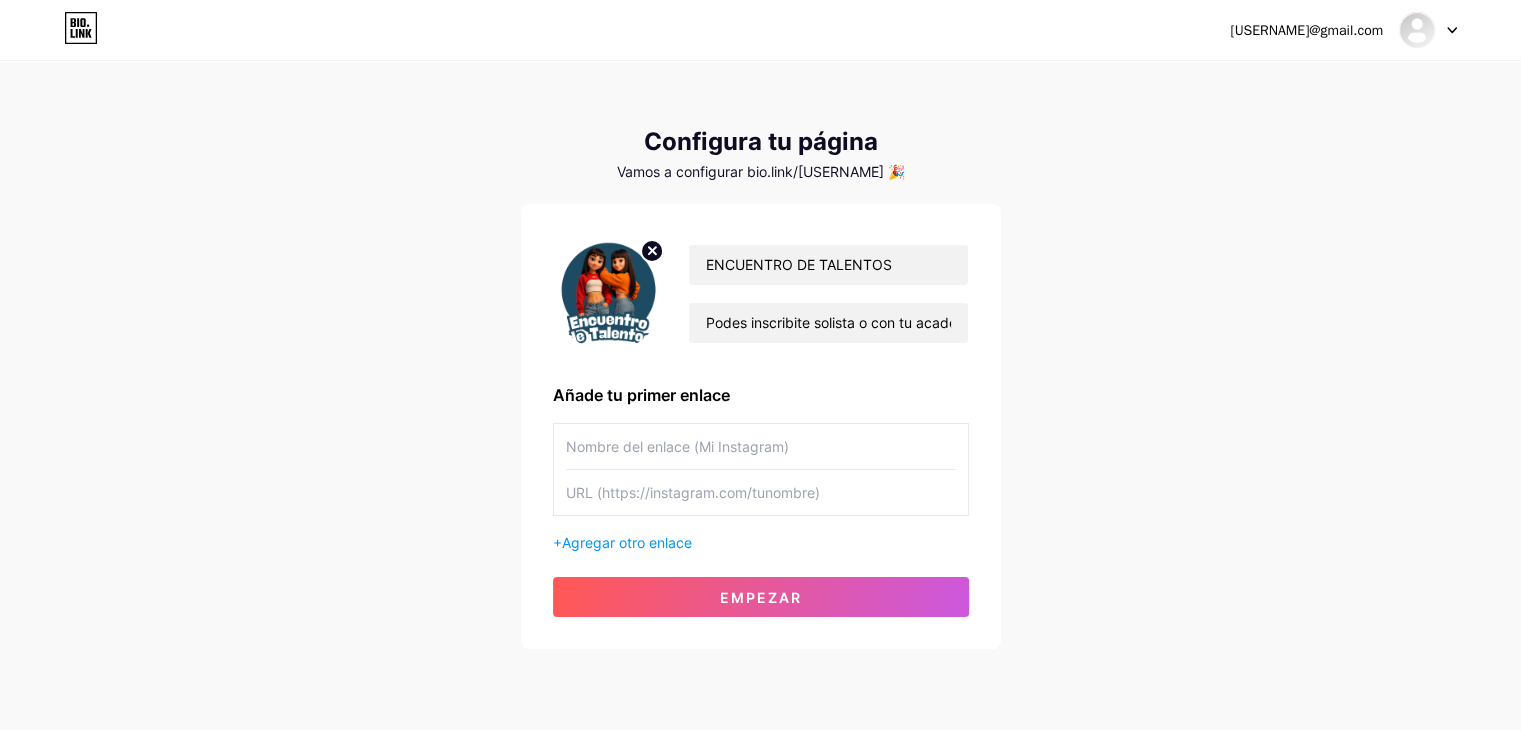 click at bounding box center (761, 446) 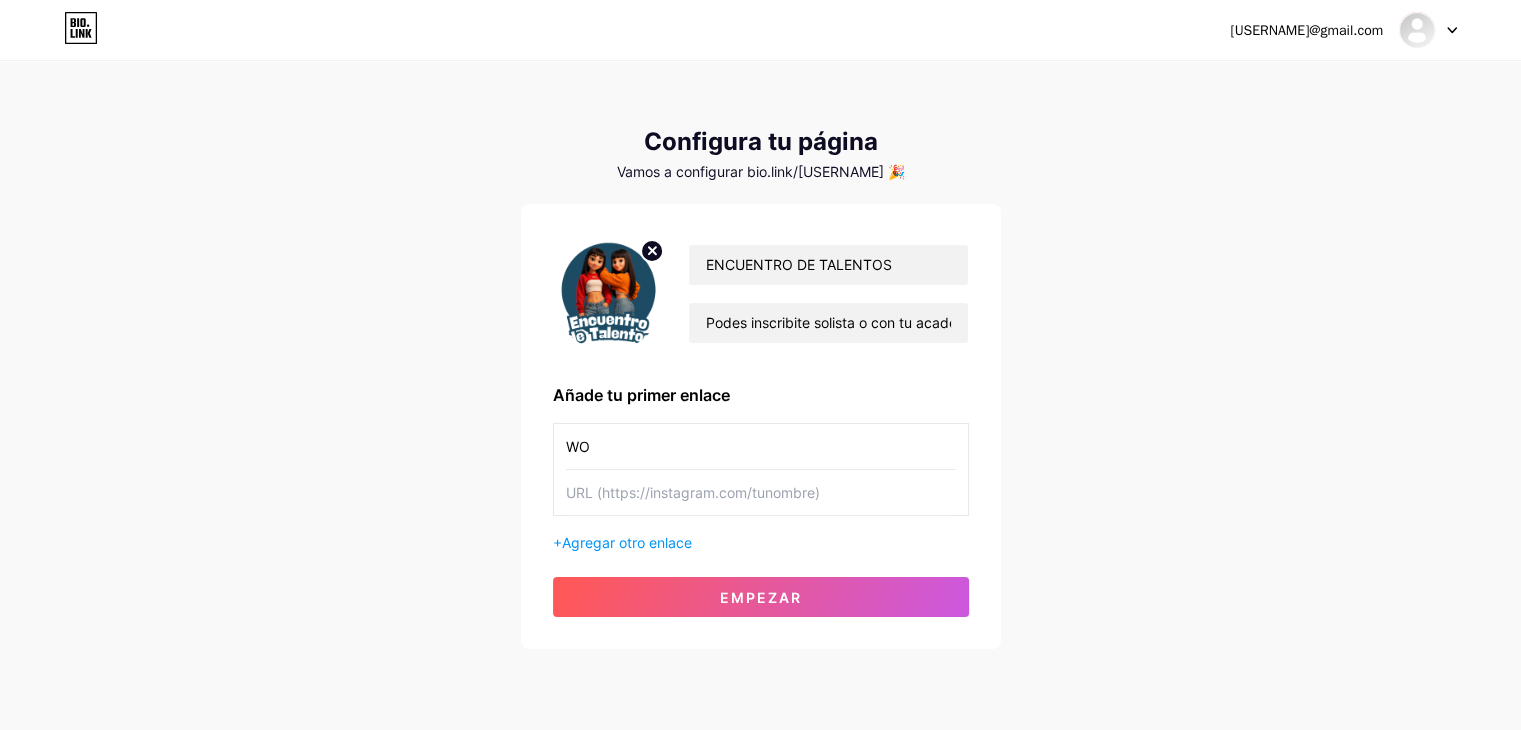 type on "W" 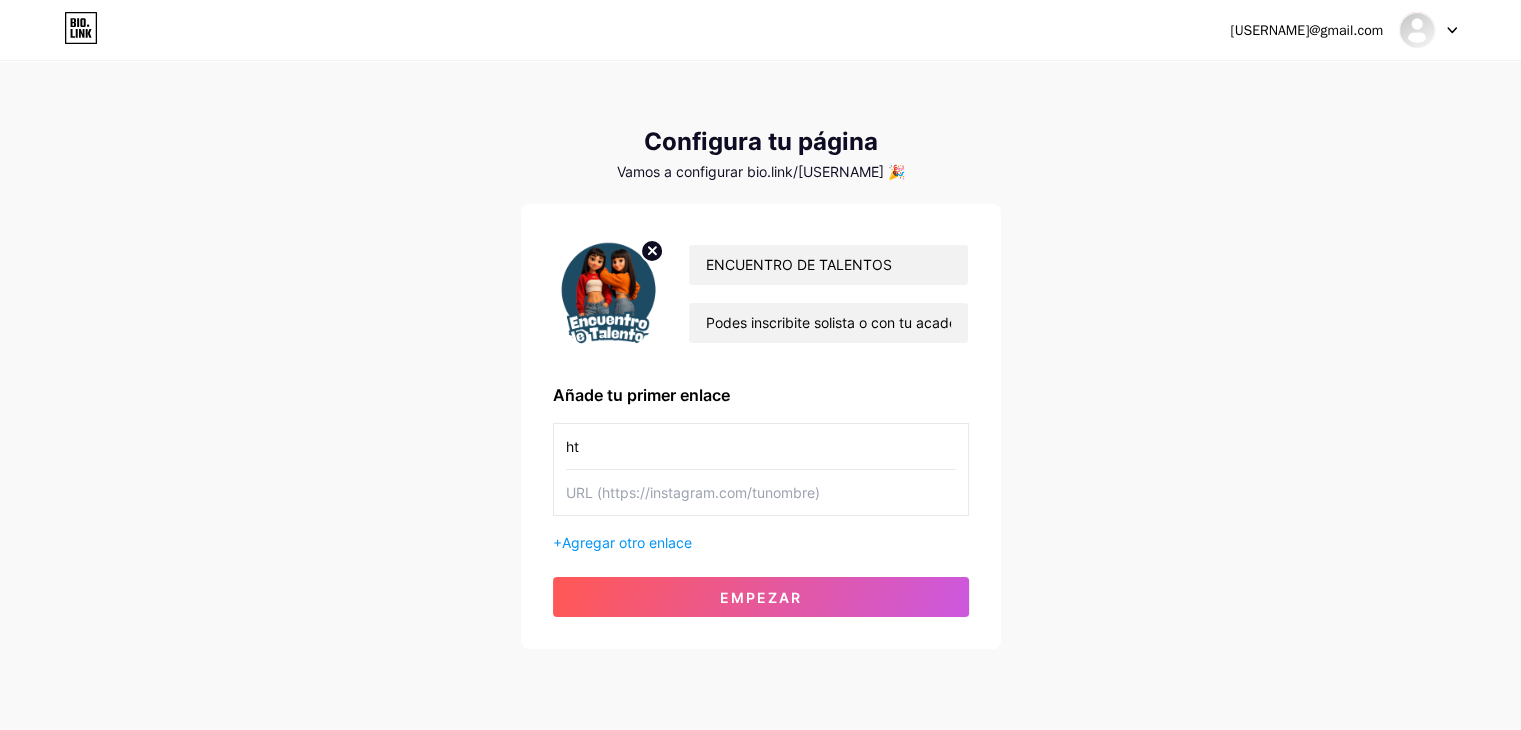 type on "h" 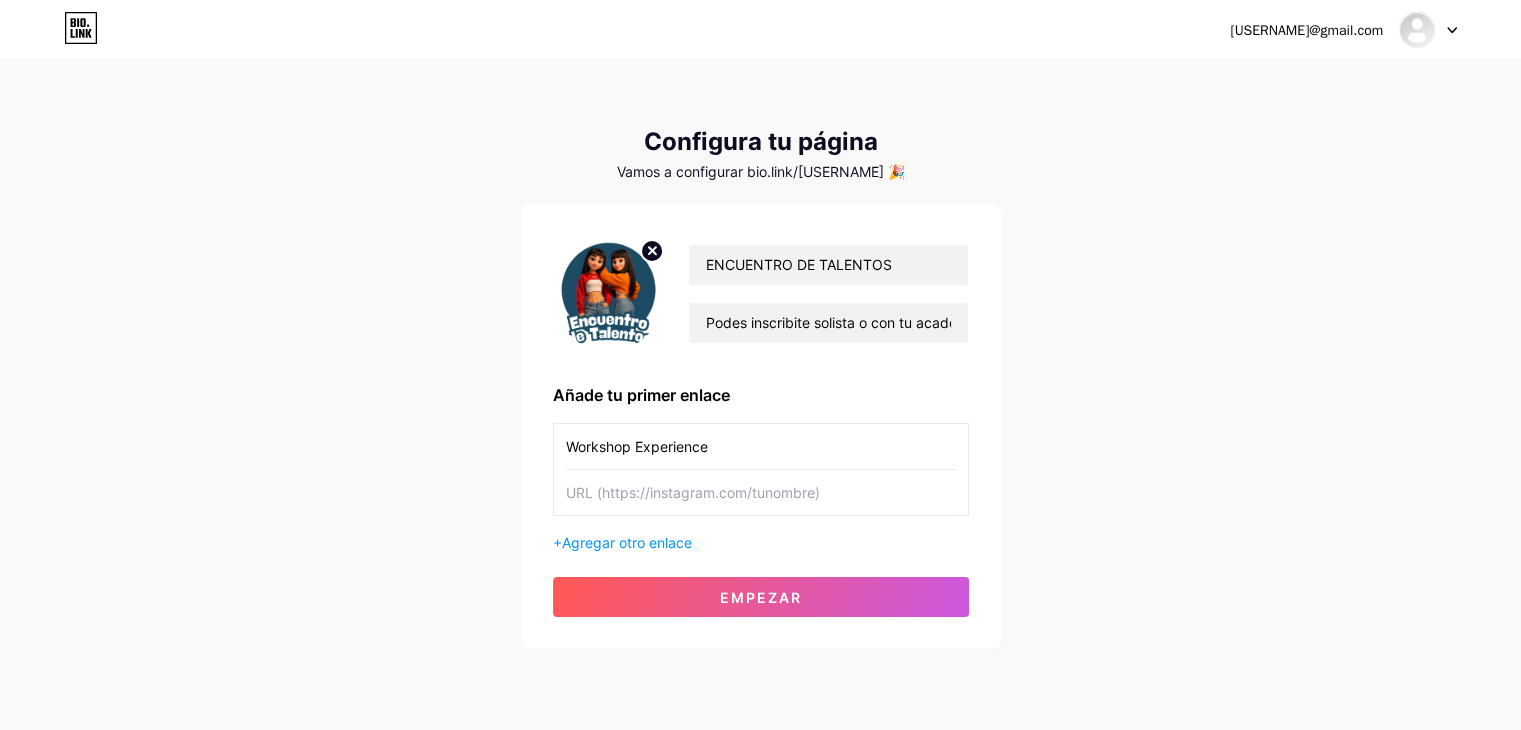 type on "Workshop Experience" 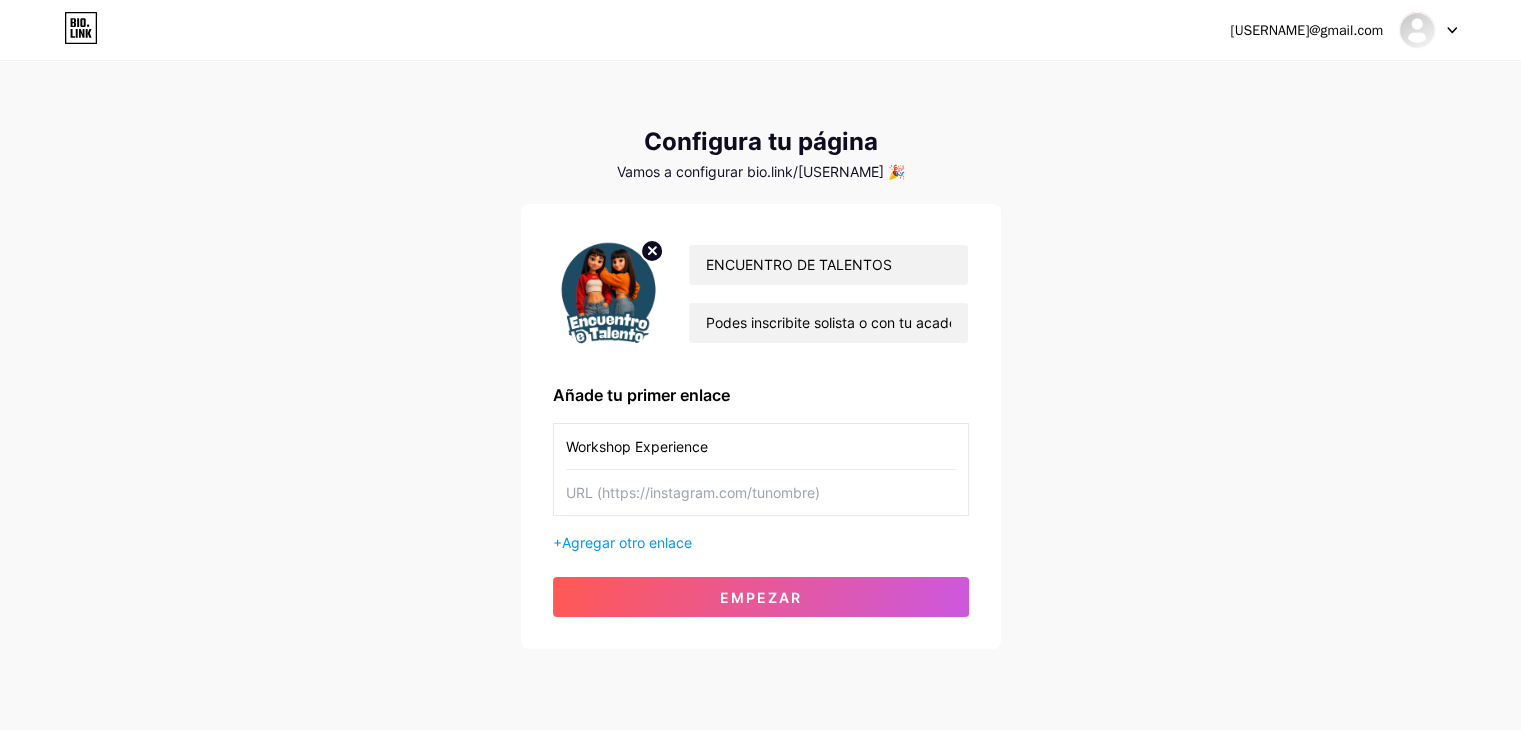 type on "t" 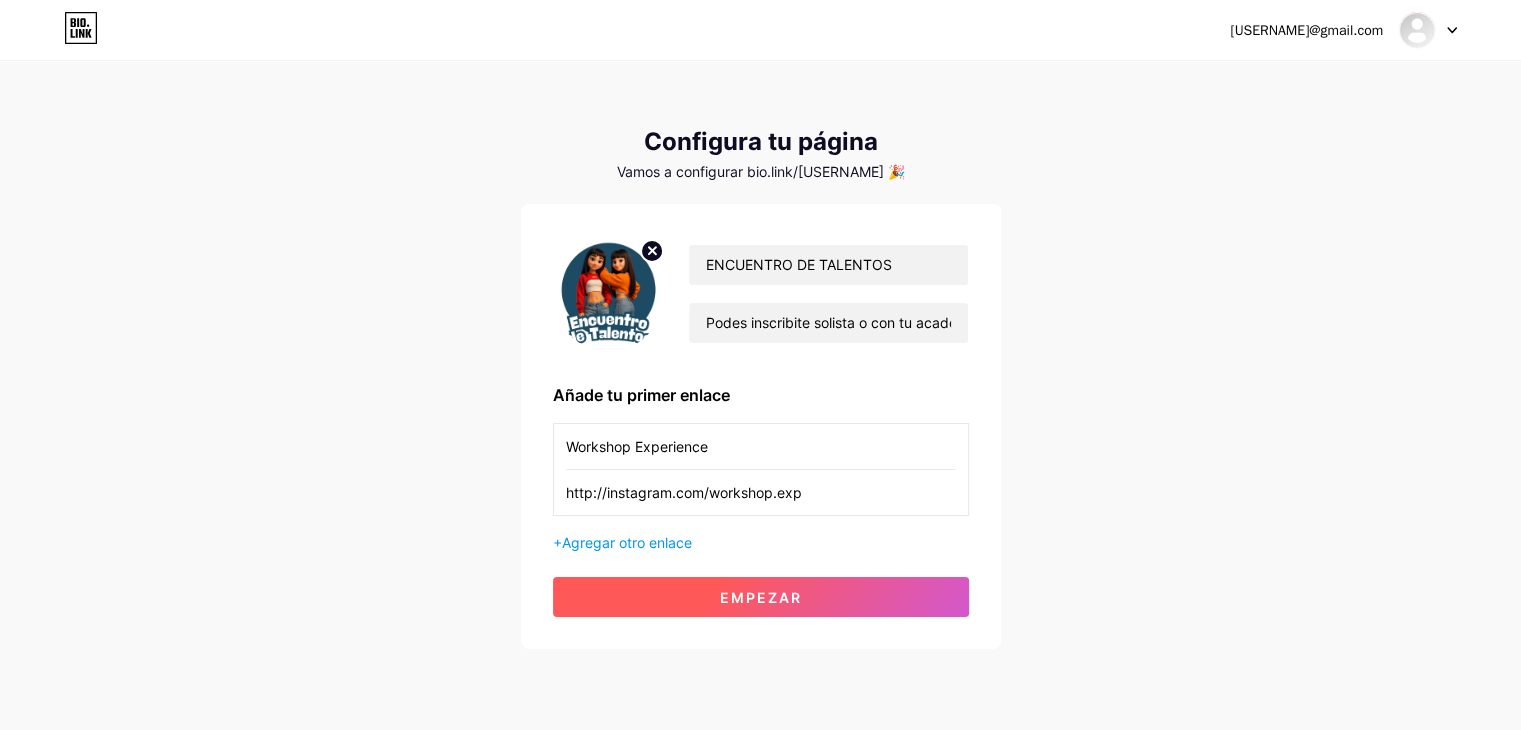 type on "http://instagram.com/workshop.exp" 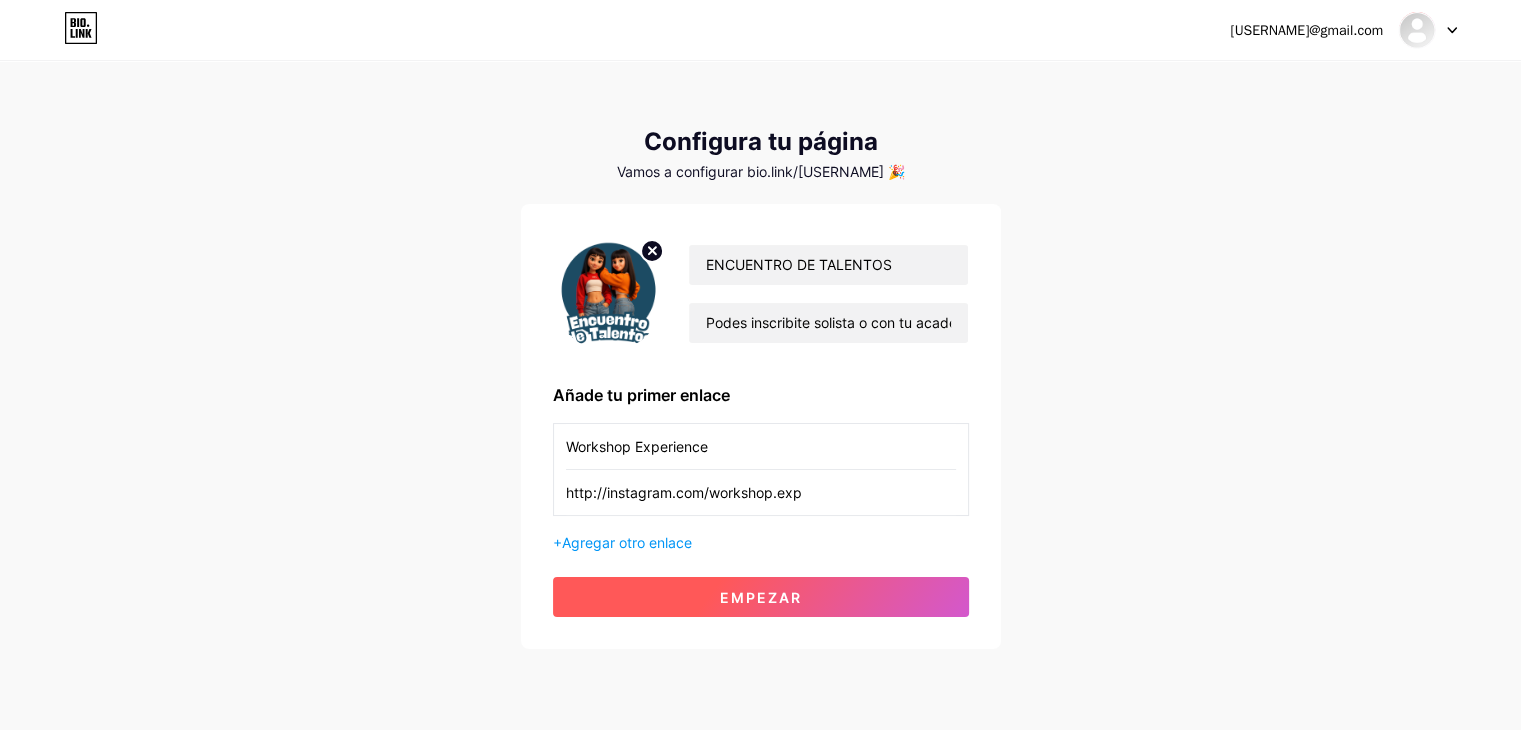 click on "Empezar" at bounding box center [761, 597] 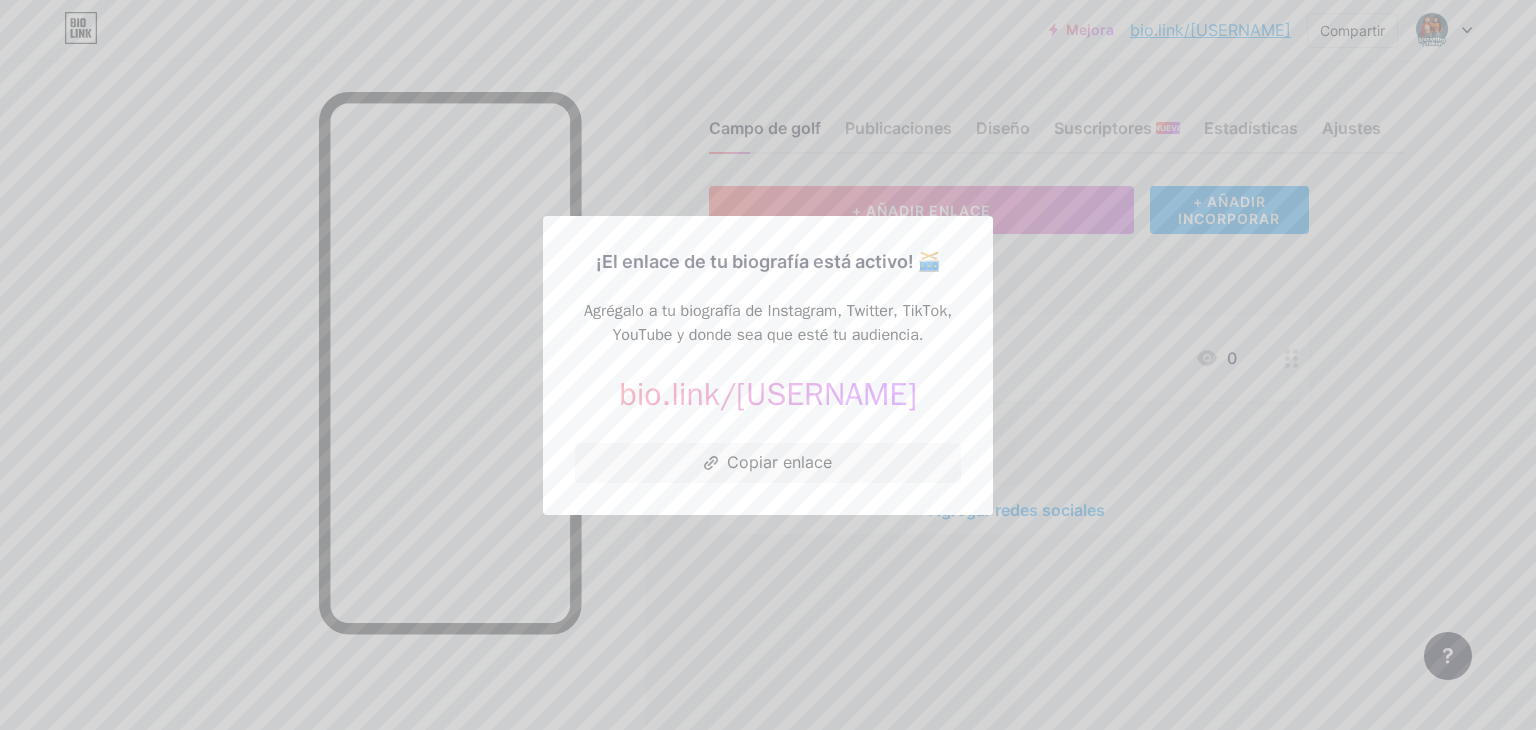 click on "bio.link/alritmod" at bounding box center (767, 394) 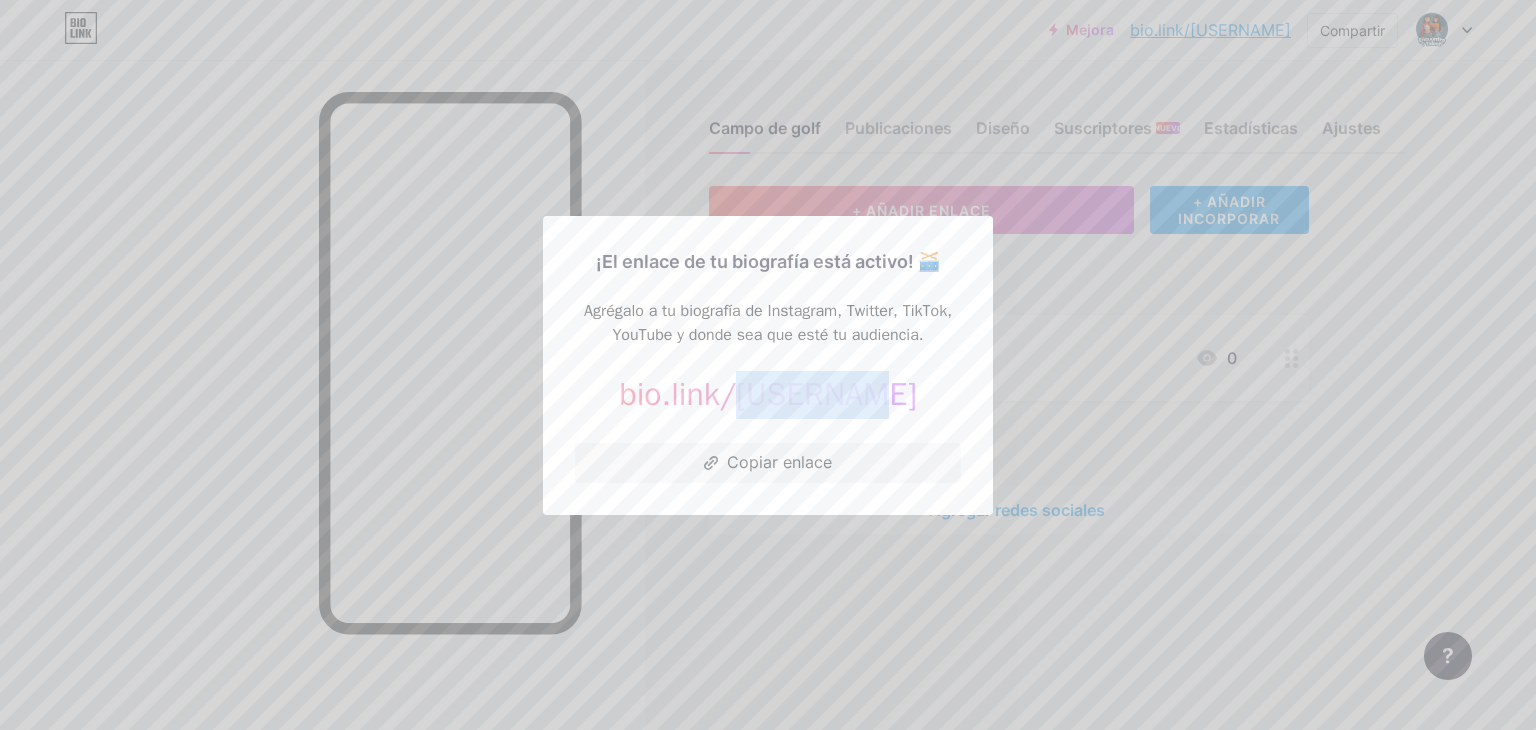 click on "bio.link/alritmod" at bounding box center [767, 394] 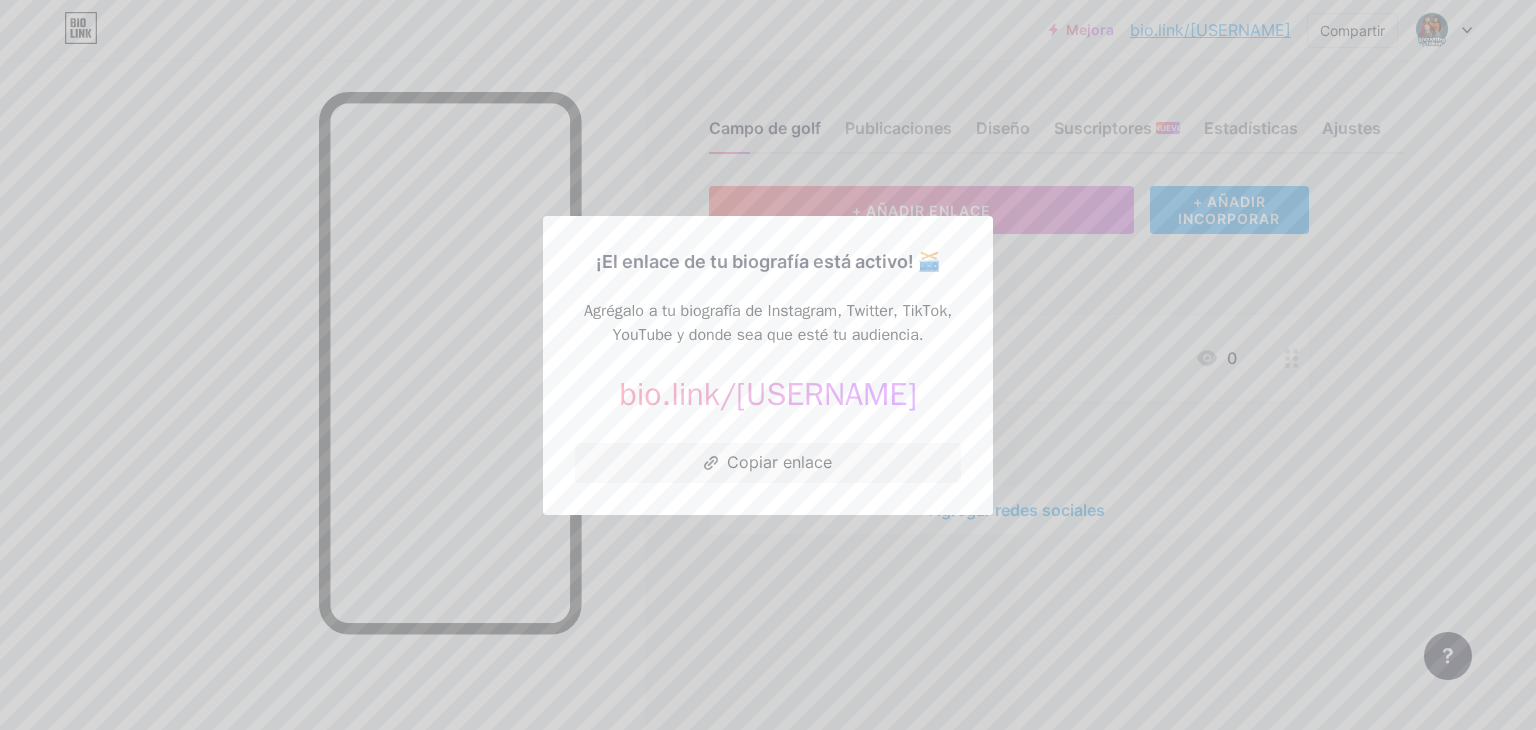 click at bounding box center [768, 365] 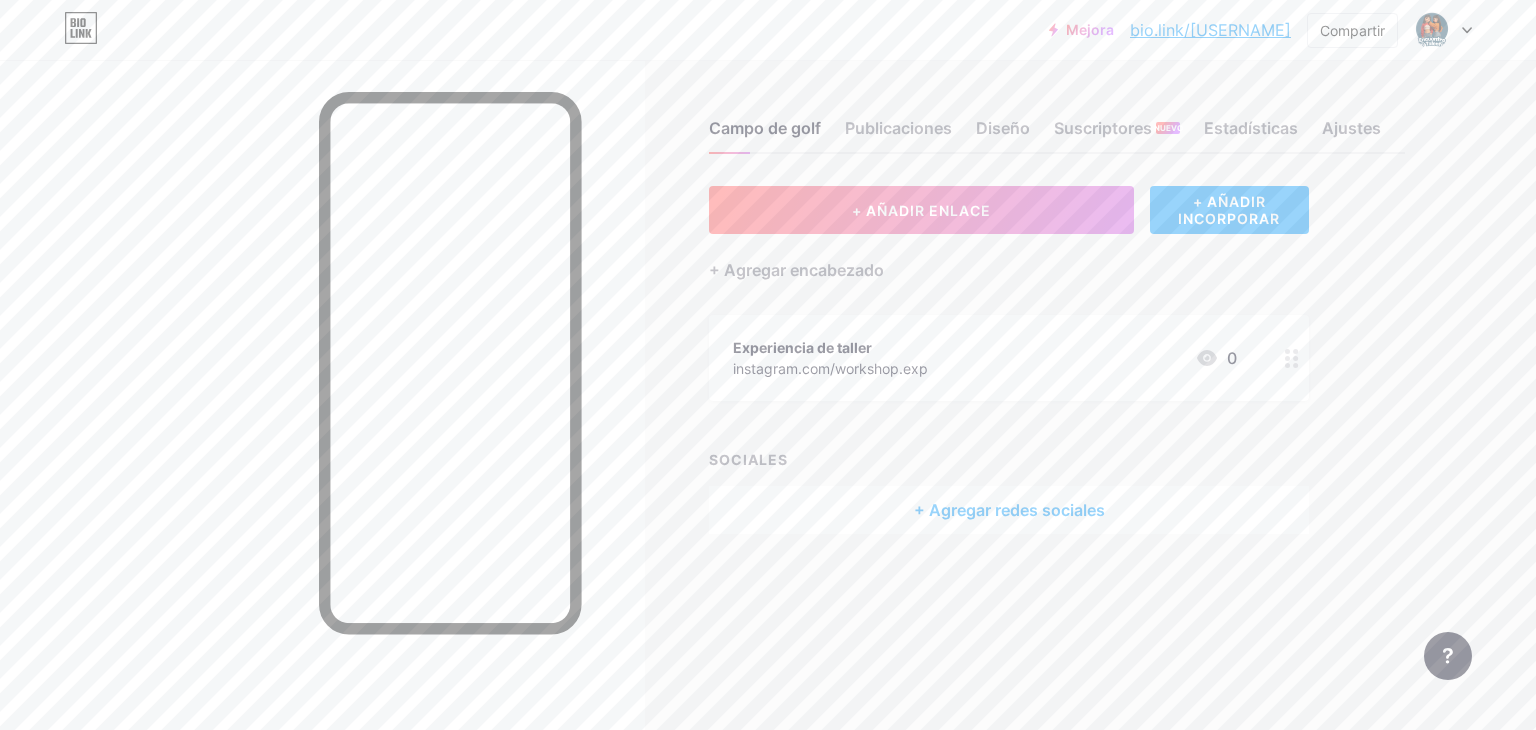 click on "Campo de golf
Publicaciones
Diseño
Suscriptores
NUEVO
Estadísticas
Ajustes" at bounding box center [1057, 119] 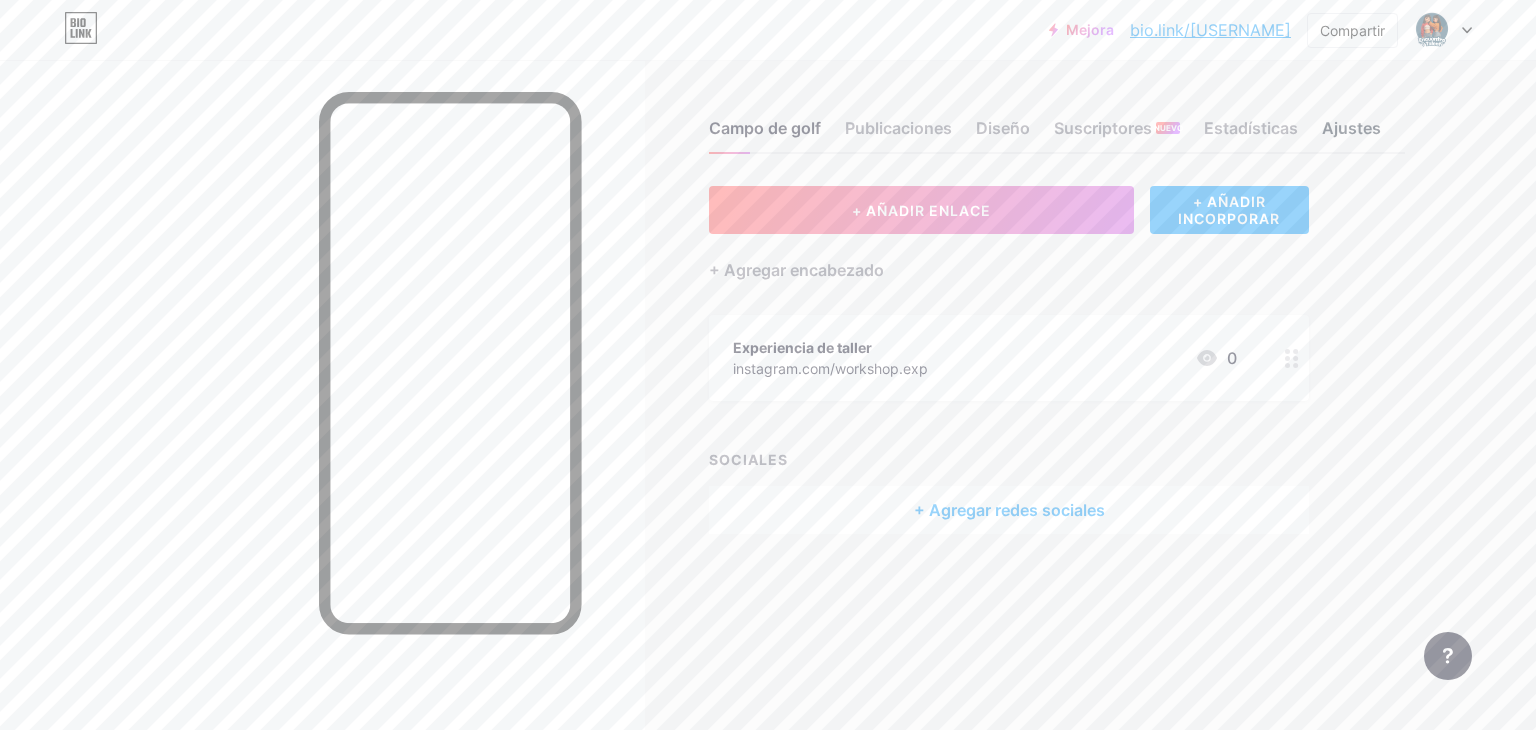 click on "Ajustes" at bounding box center (1351, 128) 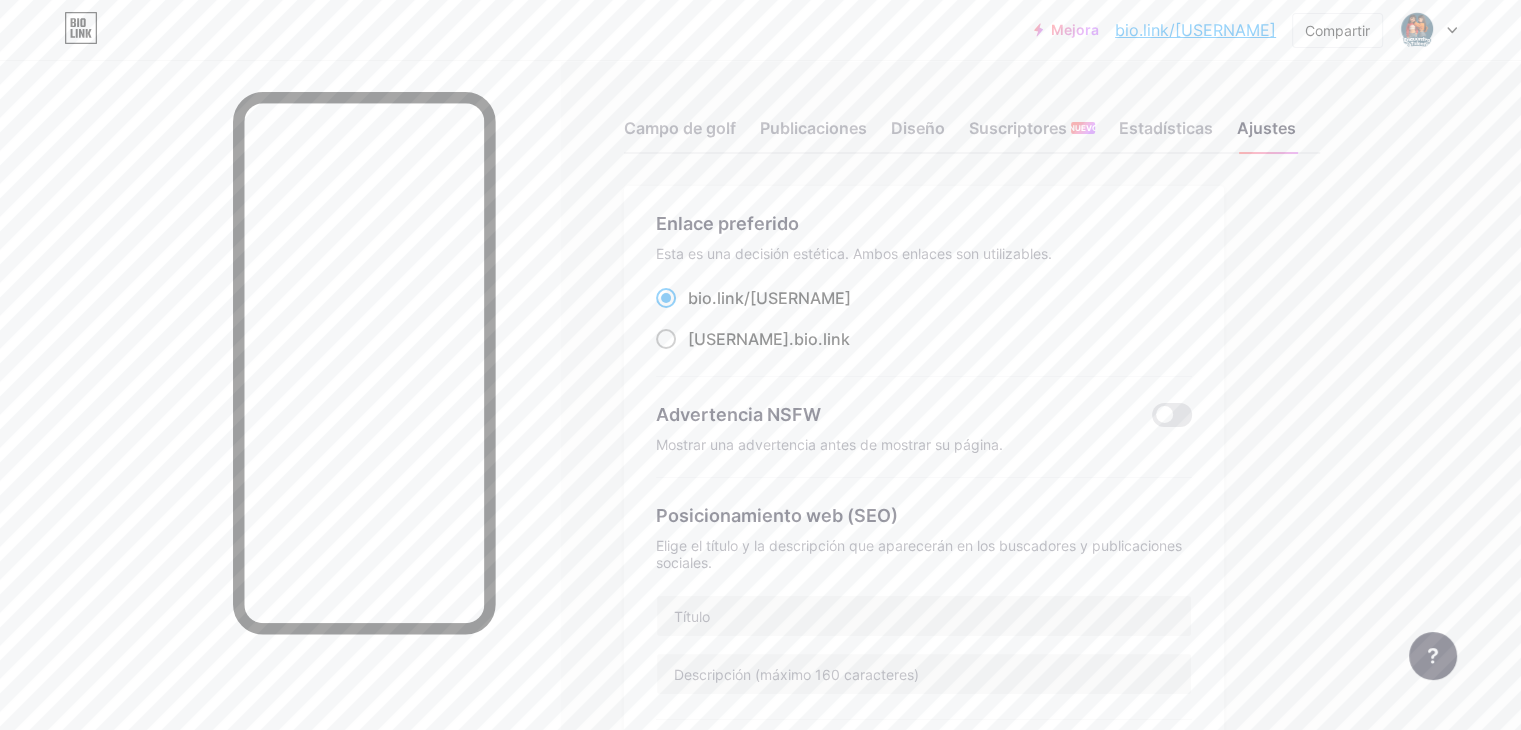 click at bounding box center (666, 339) 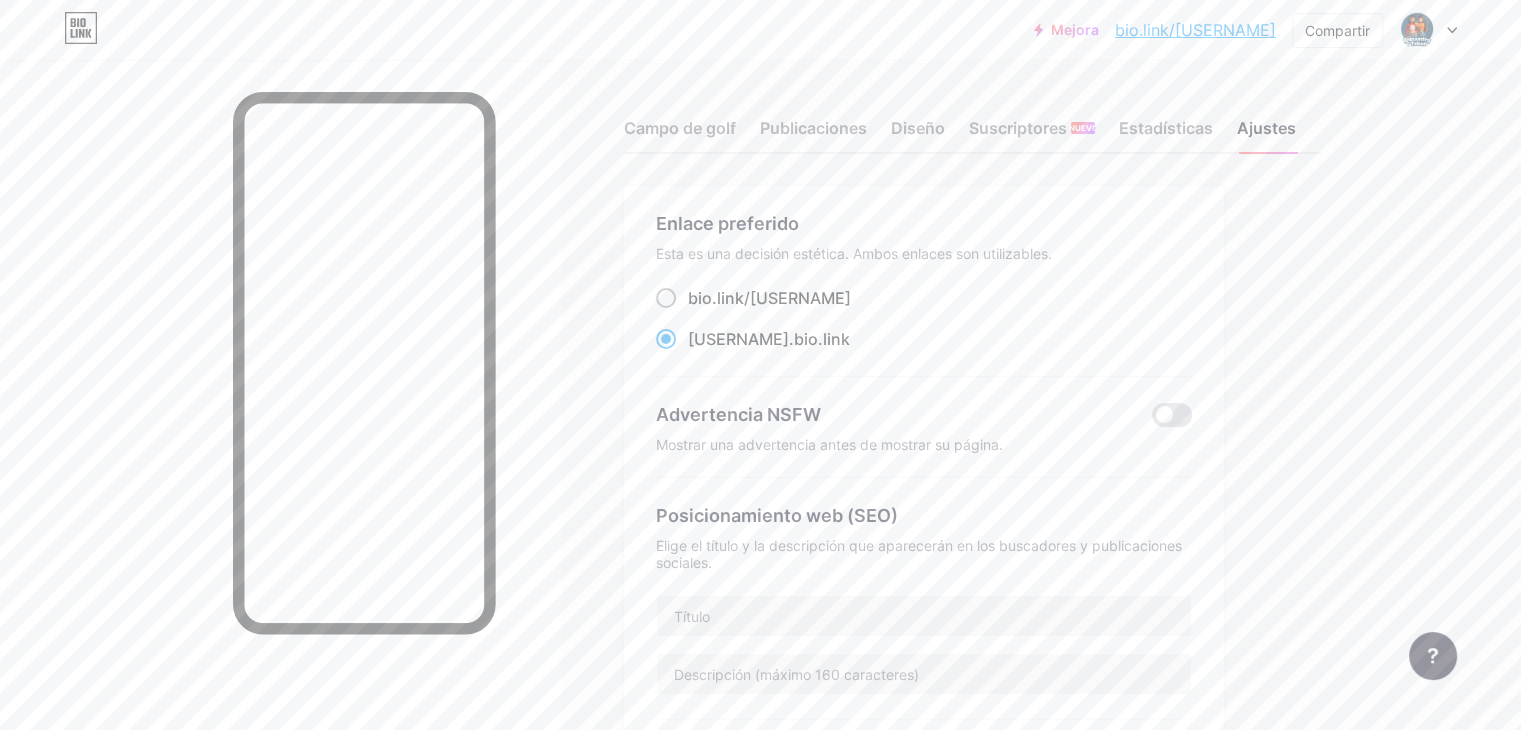 click at bounding box center (666, 298) 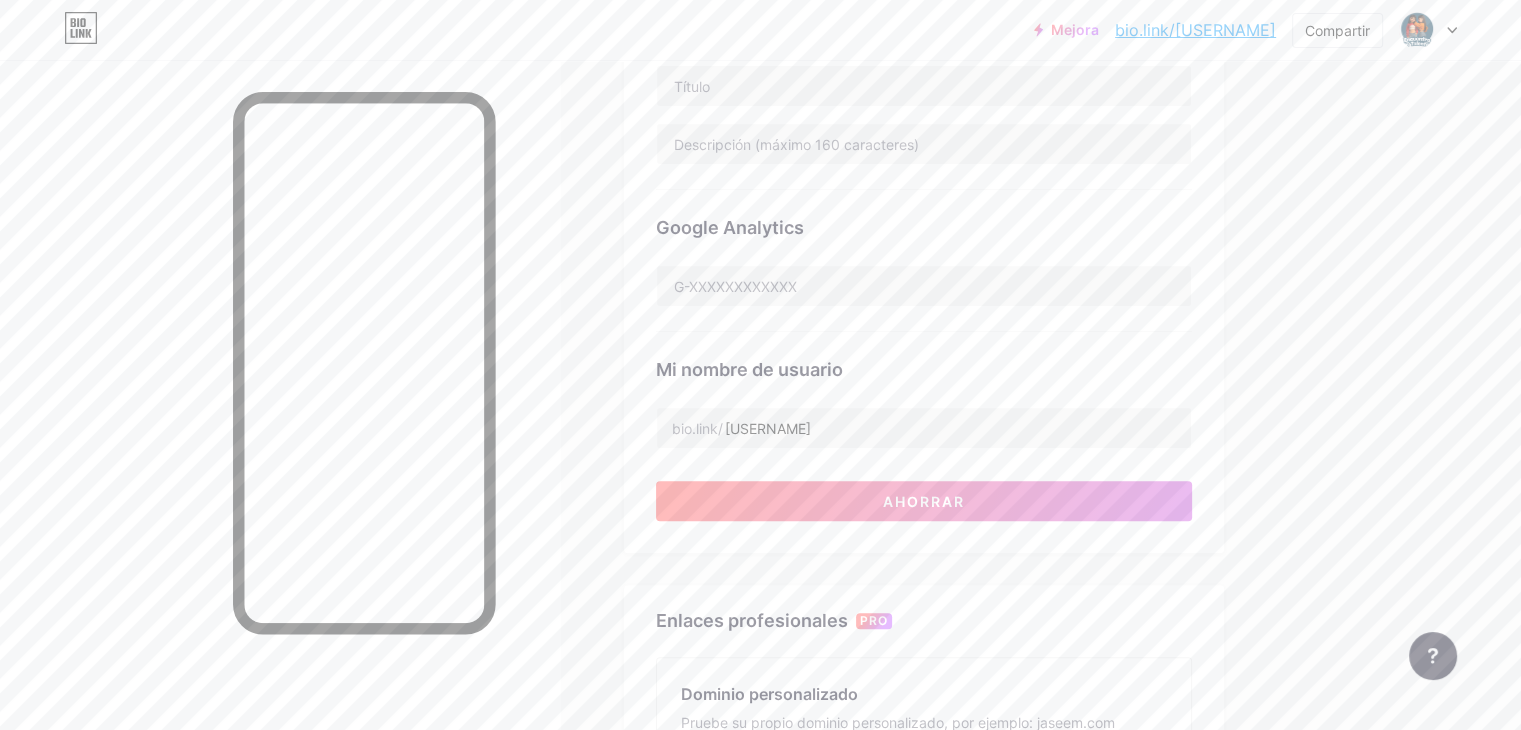 scroll, scrollTop: 540, scrollLeft: 0, axis: vertical 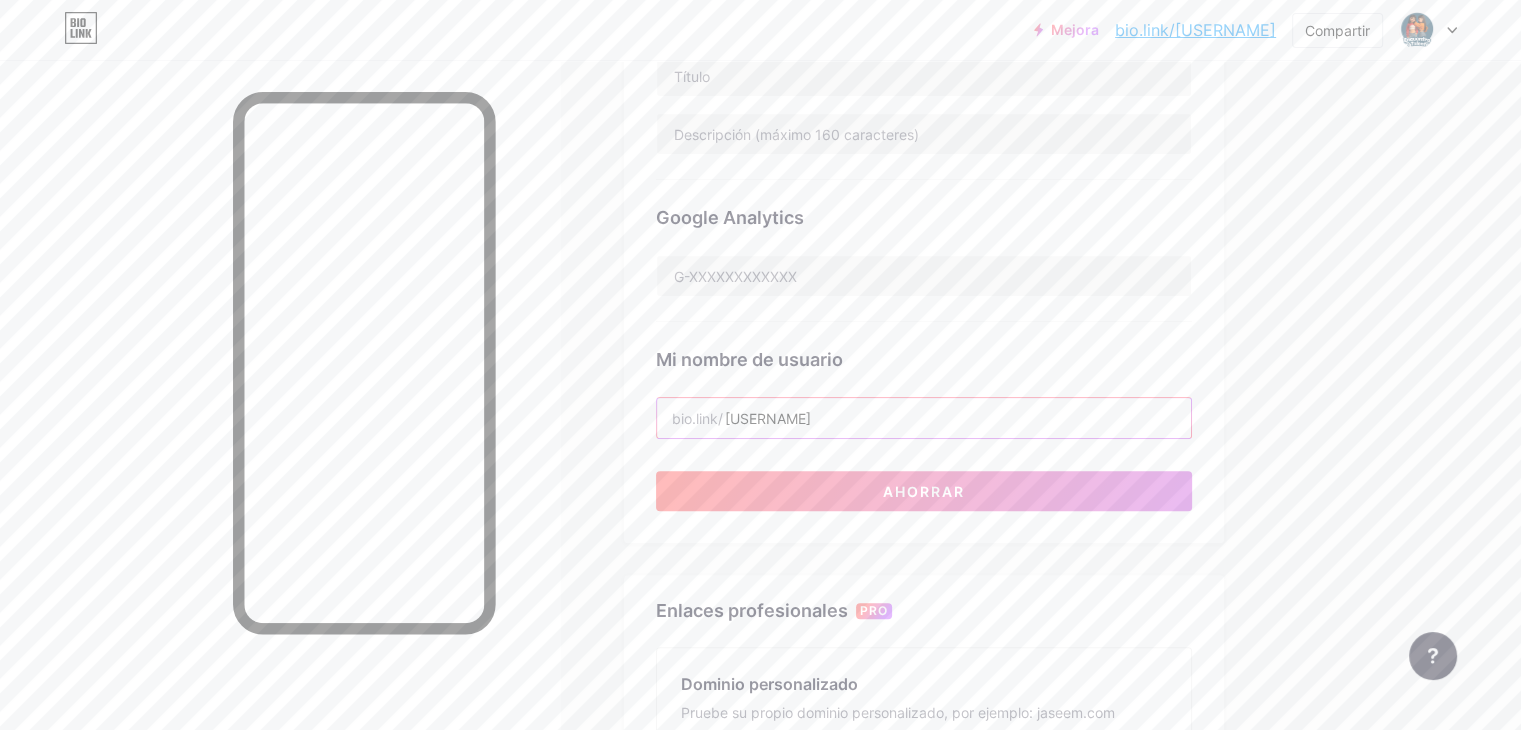 click on "alritmod" at bounding box center (924, 418) 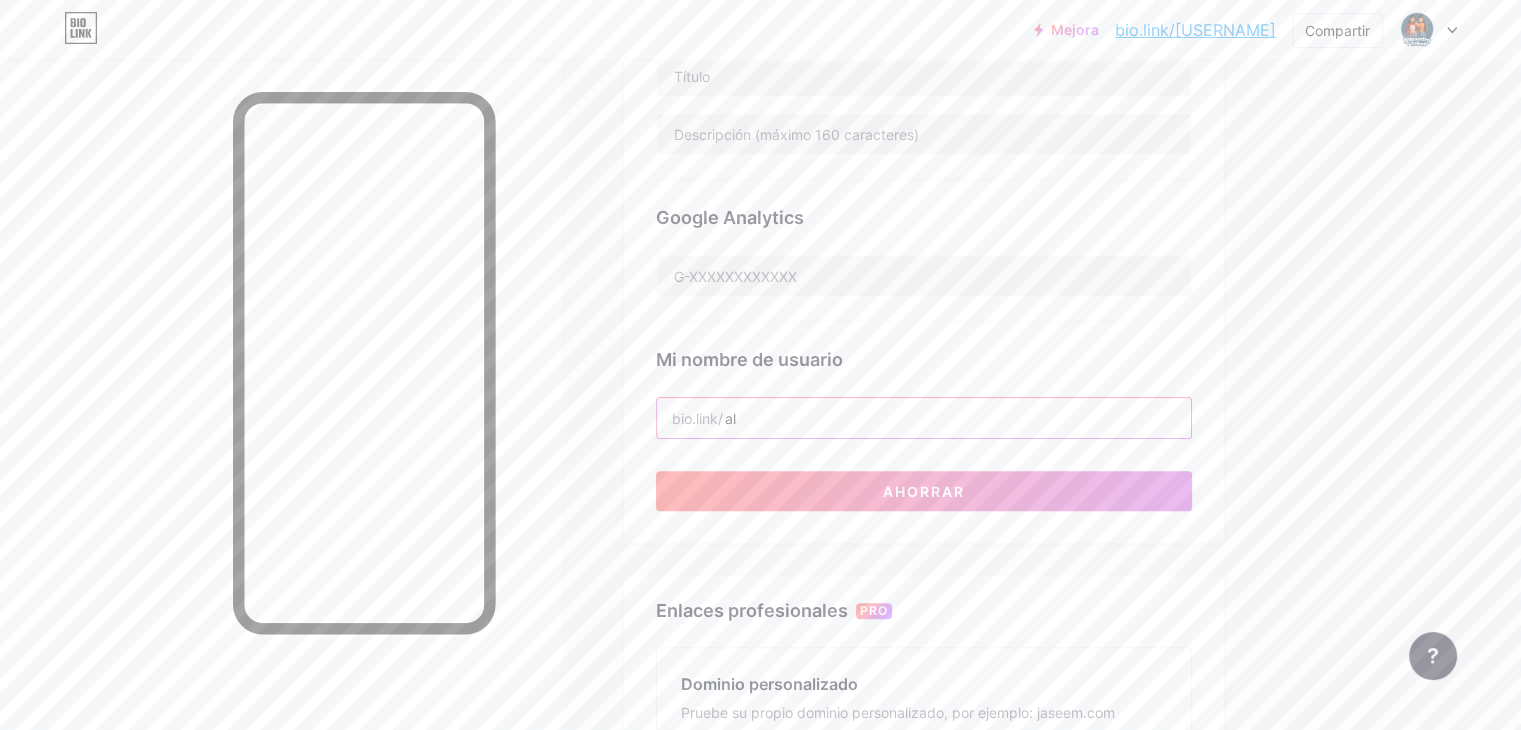 type on "a" 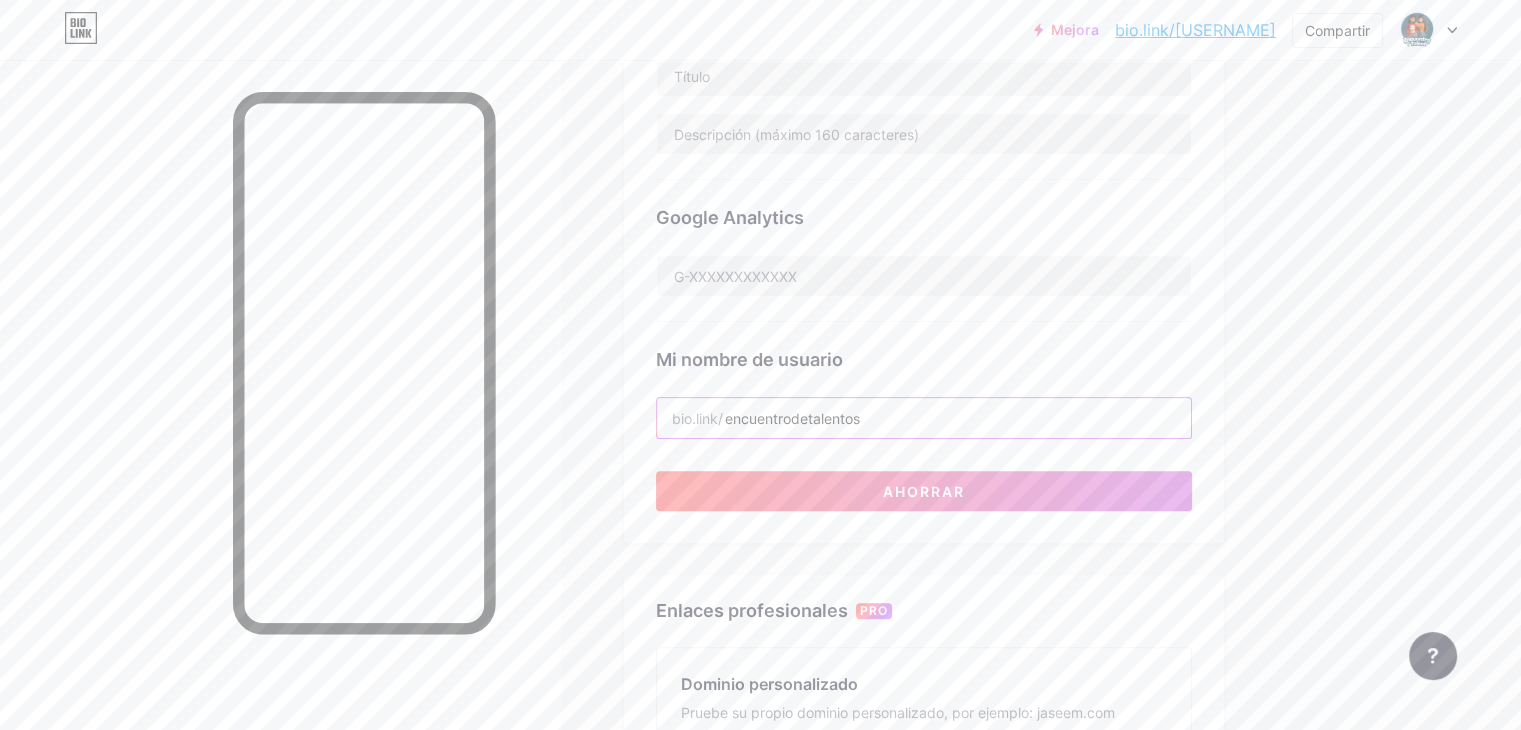type on "encuentrodetalentos" 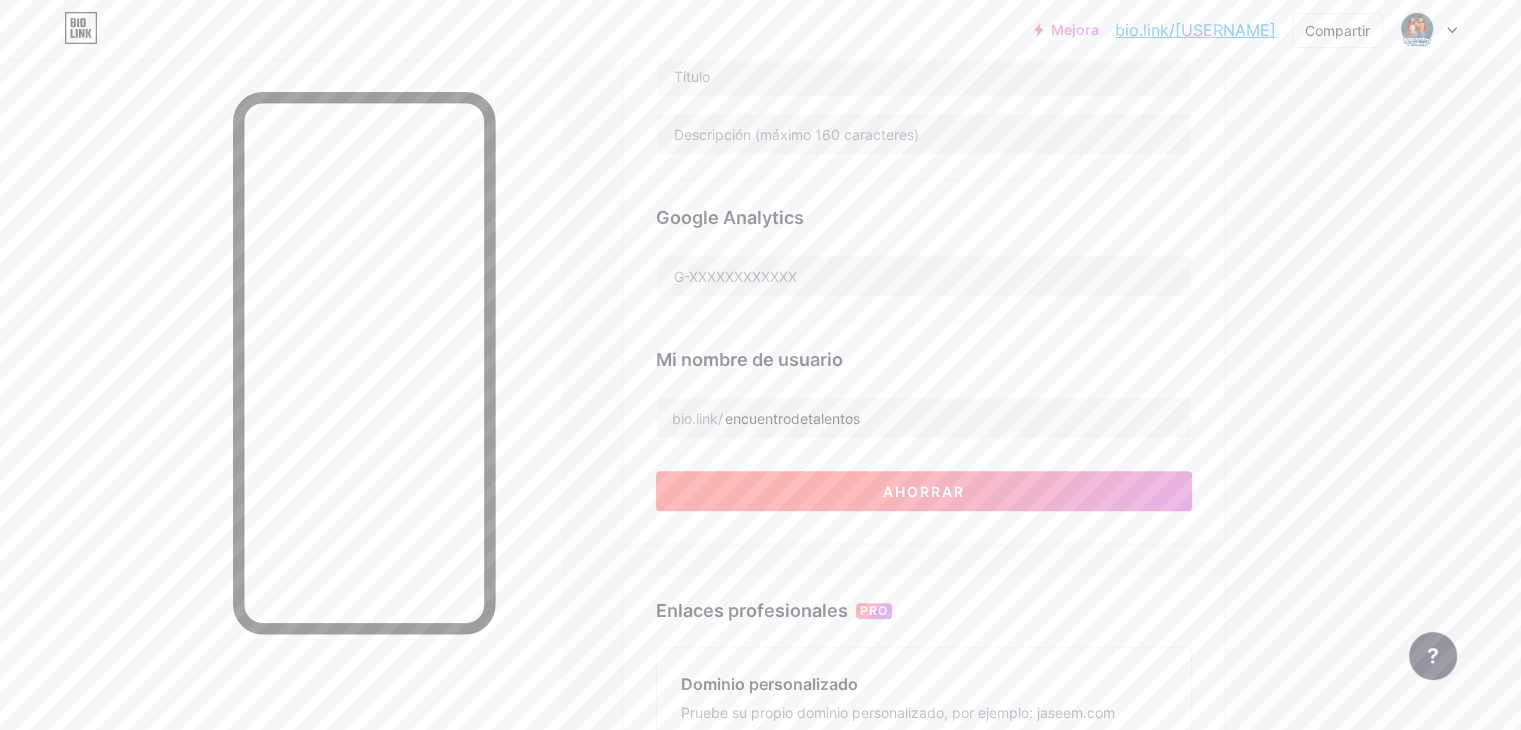 click on "Ahorrar" at bounding box center [924, 491] 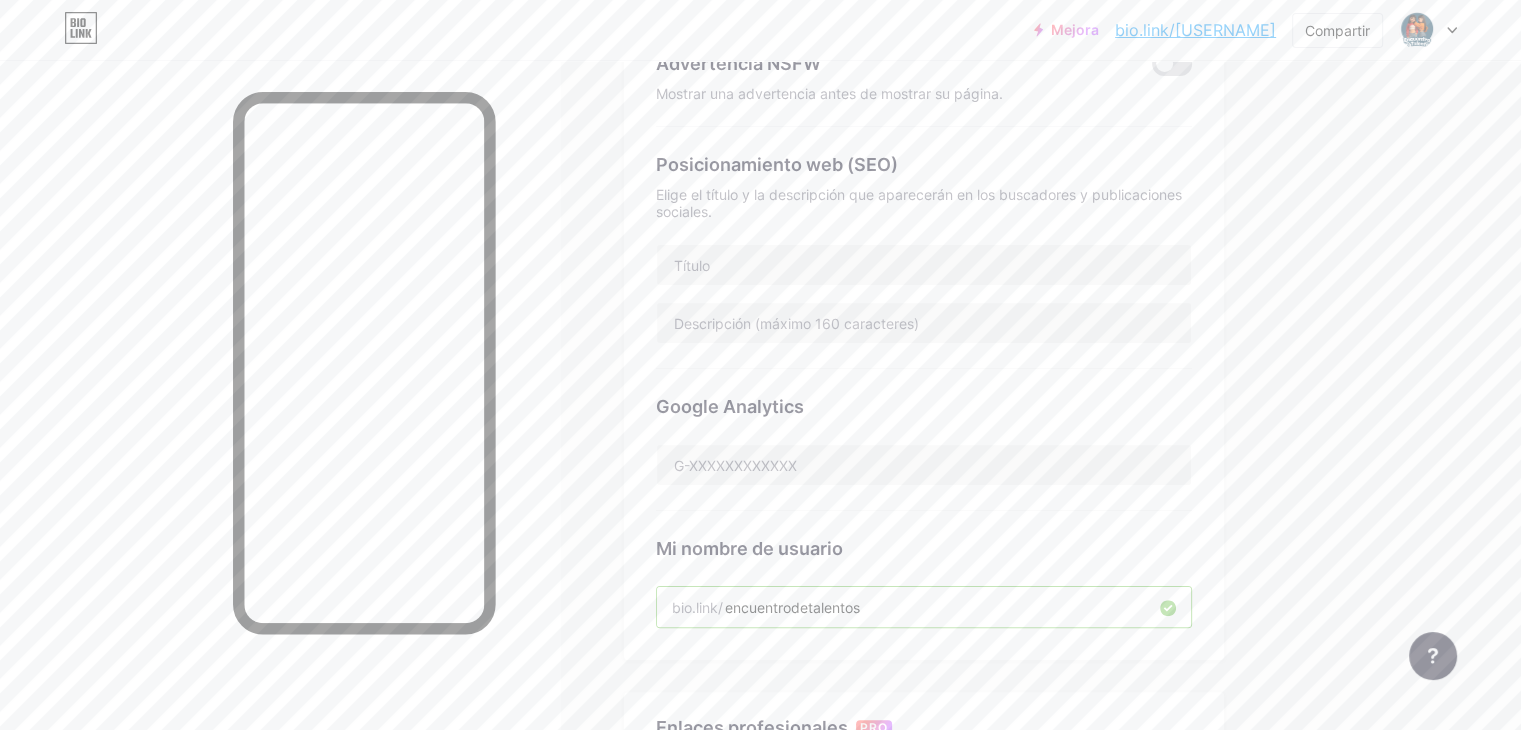 scroll, scrollTop: 94, scrollLeft: 0, axis: vertical 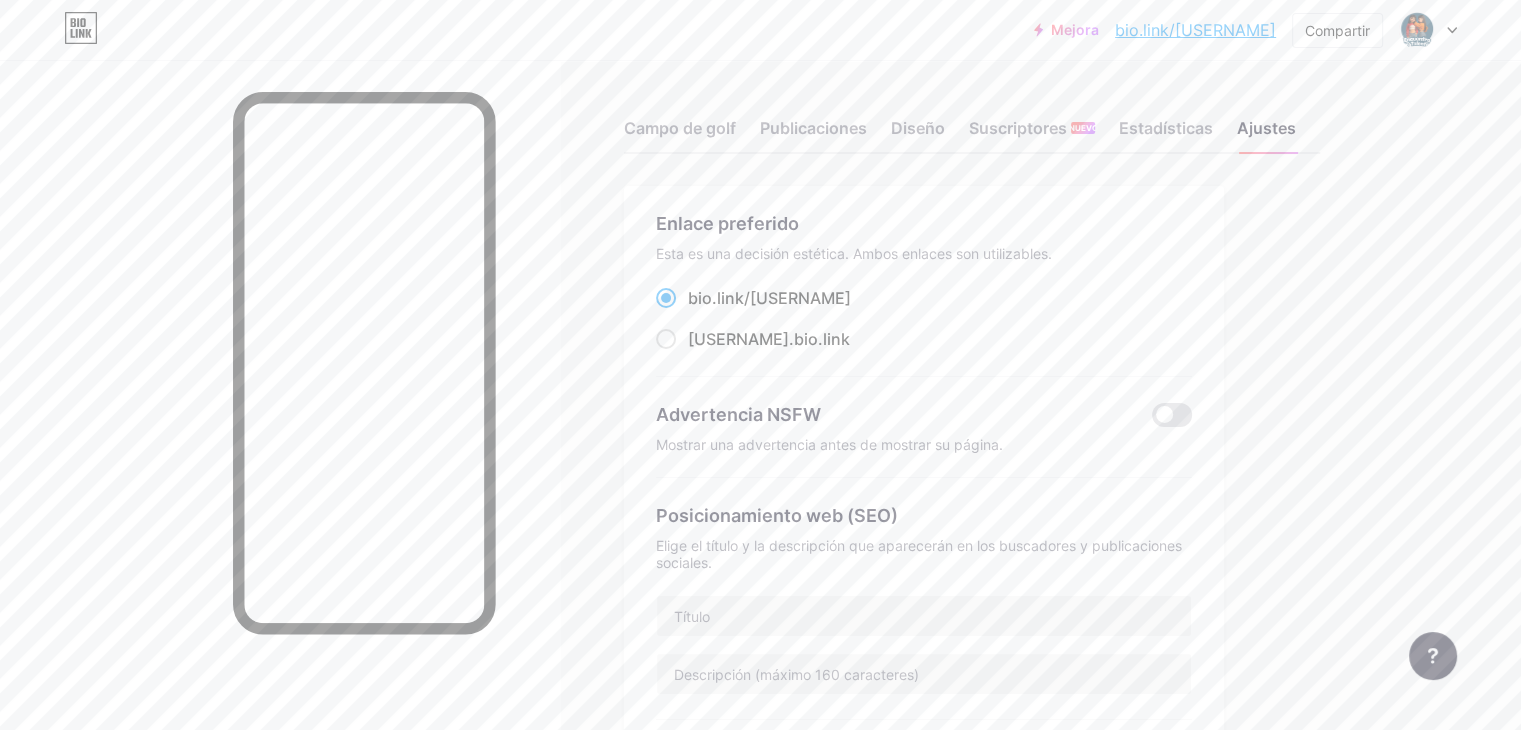 click on "Campo de golf
Publicaciones
Diseño
Suscriptores
NUEVO
Estadísticas
Ajustes" at bounding box center (972, 119) 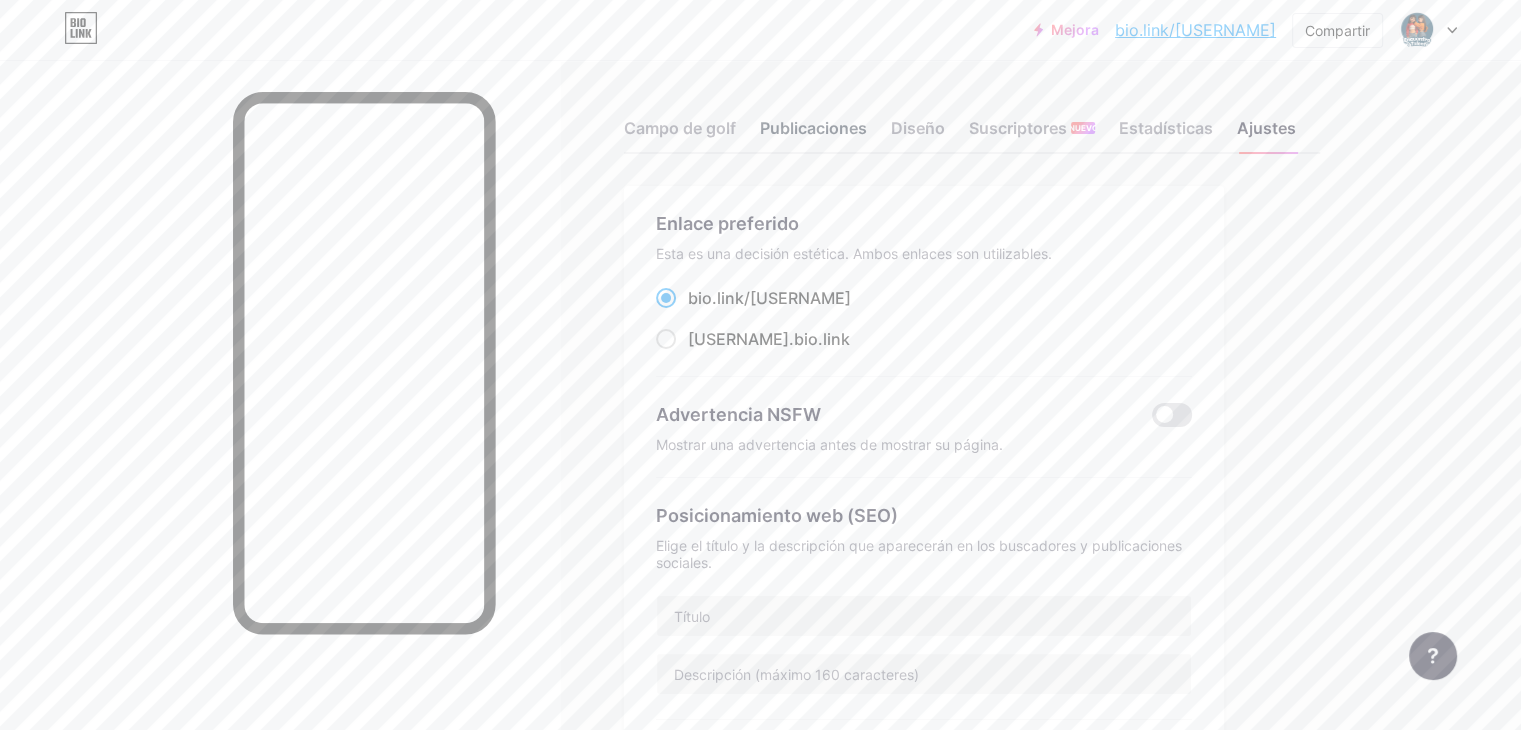 click on "Publicaciones" at bounding box center (813, 128) 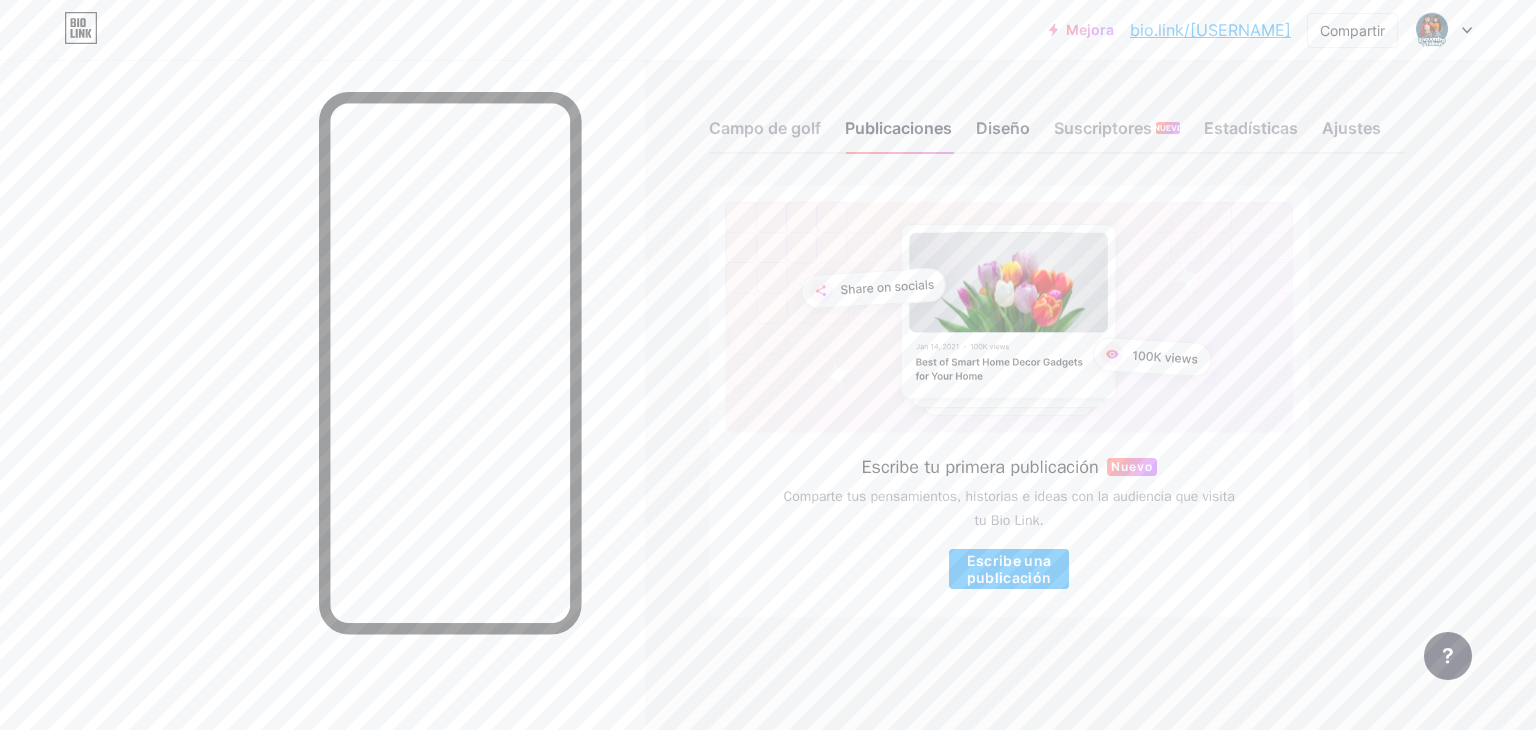 click on "Diseño" at bounding box center (1003, 128) 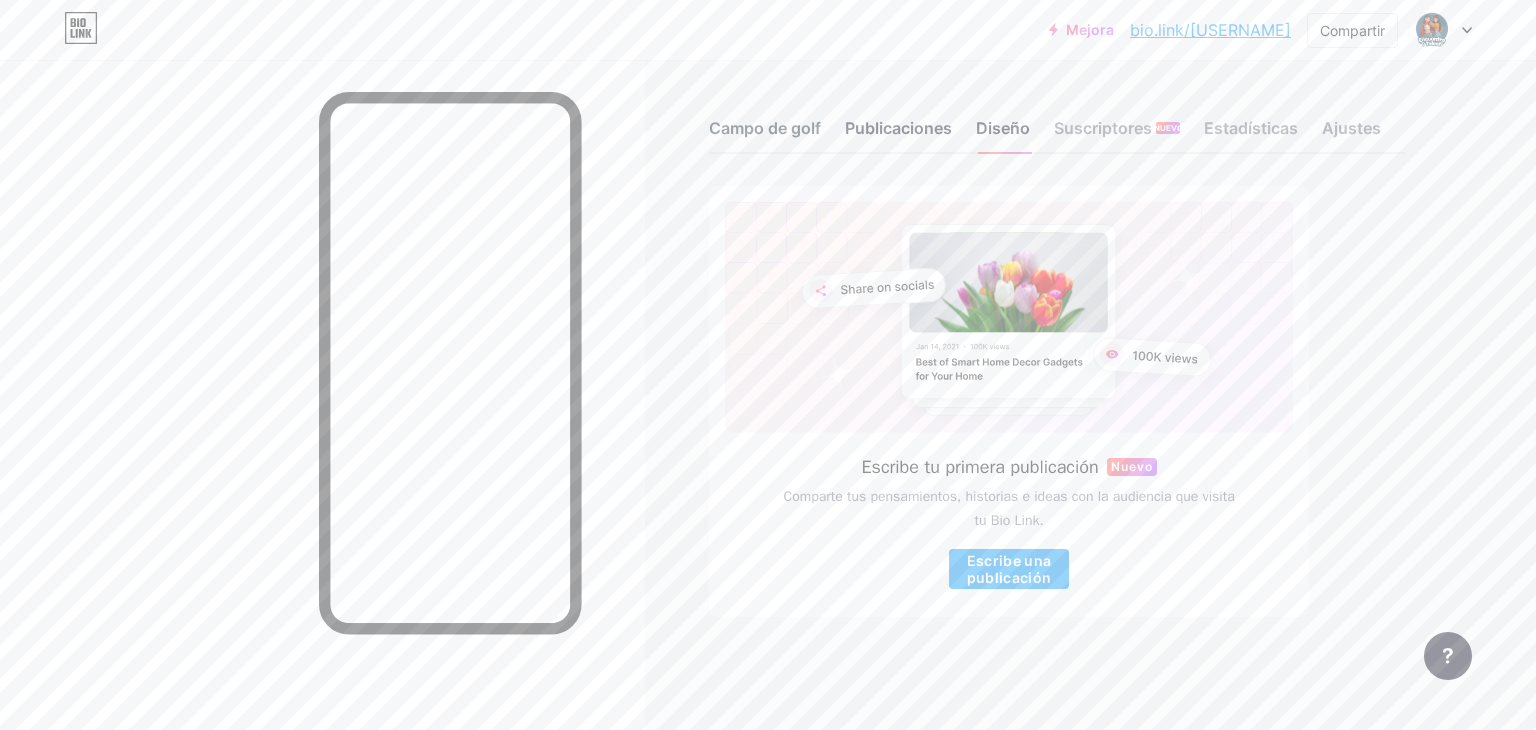 click on "Campo de golf" at bounding box center [765, 128] 